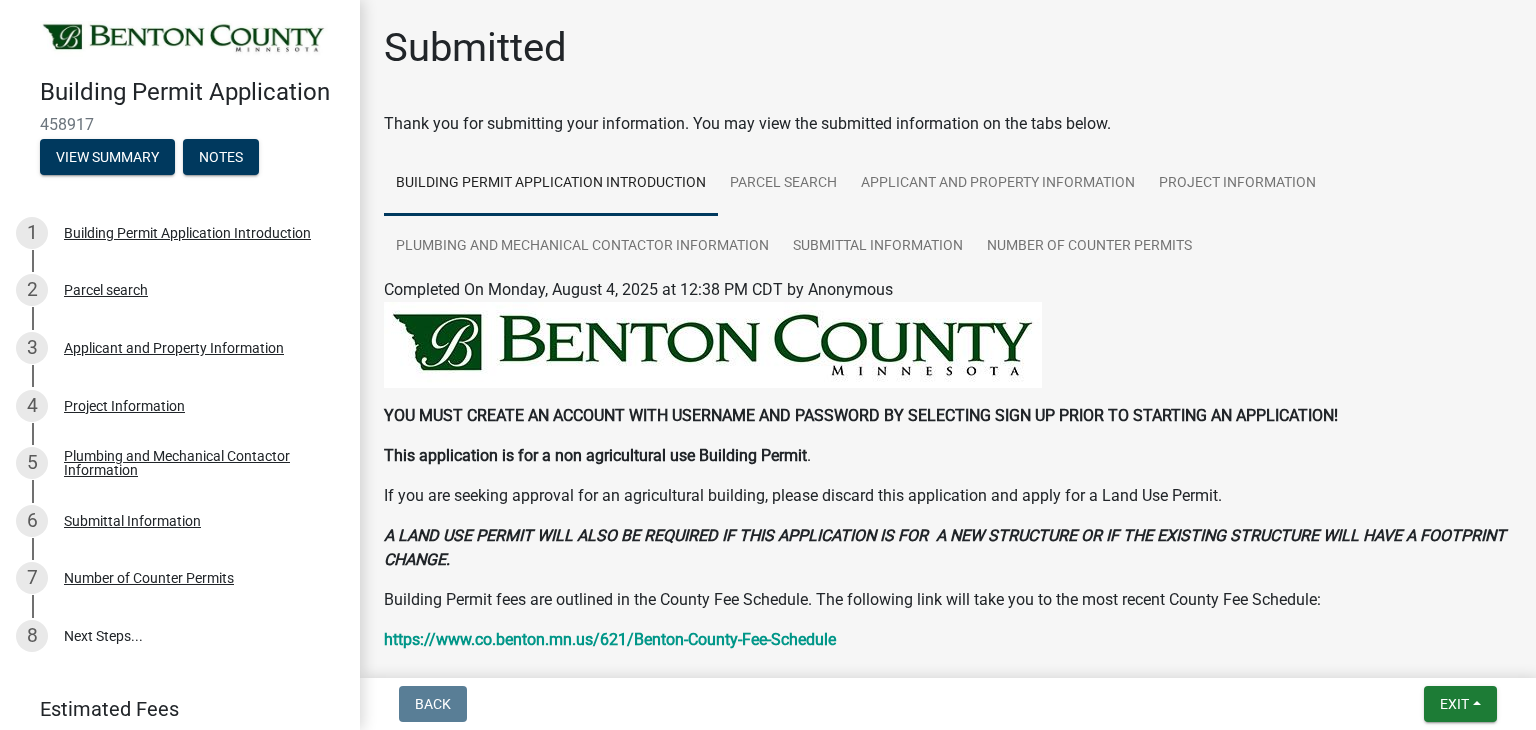 scroll, scrollTop: 0, scrollLeft: 0, axis: both 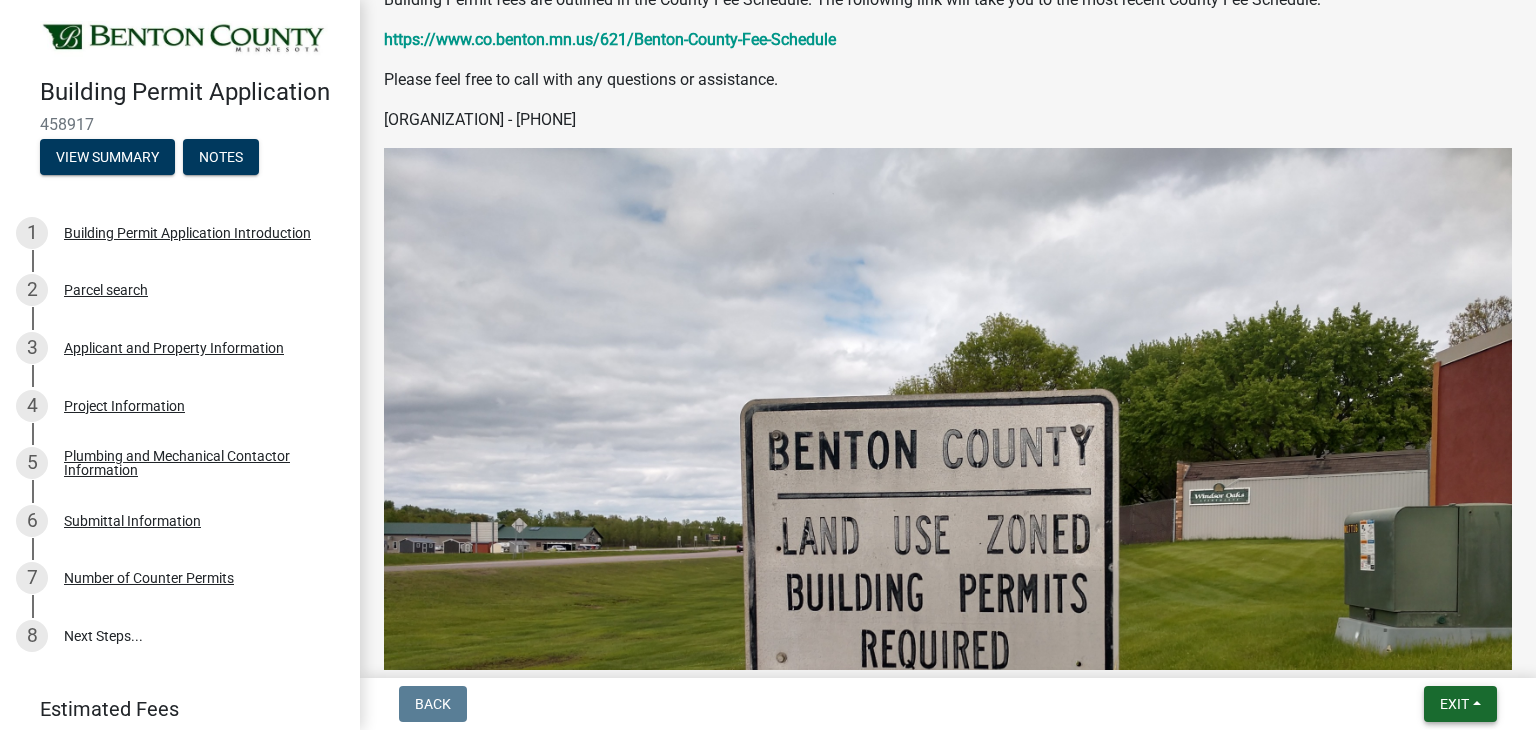 click on "Exit" at bounding box center [1460, 704] 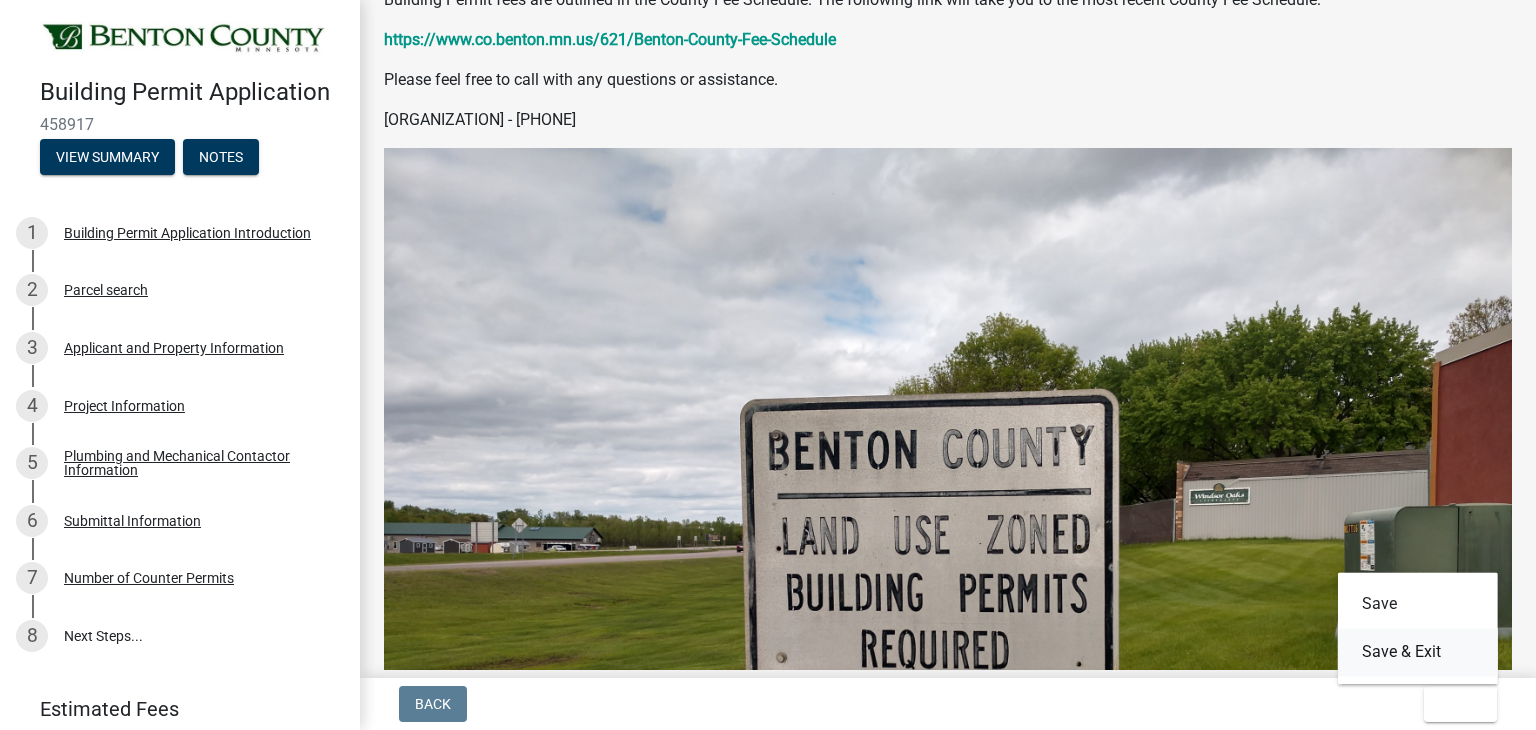 click on "Save & Exit" at bounding box center [1418, 652] 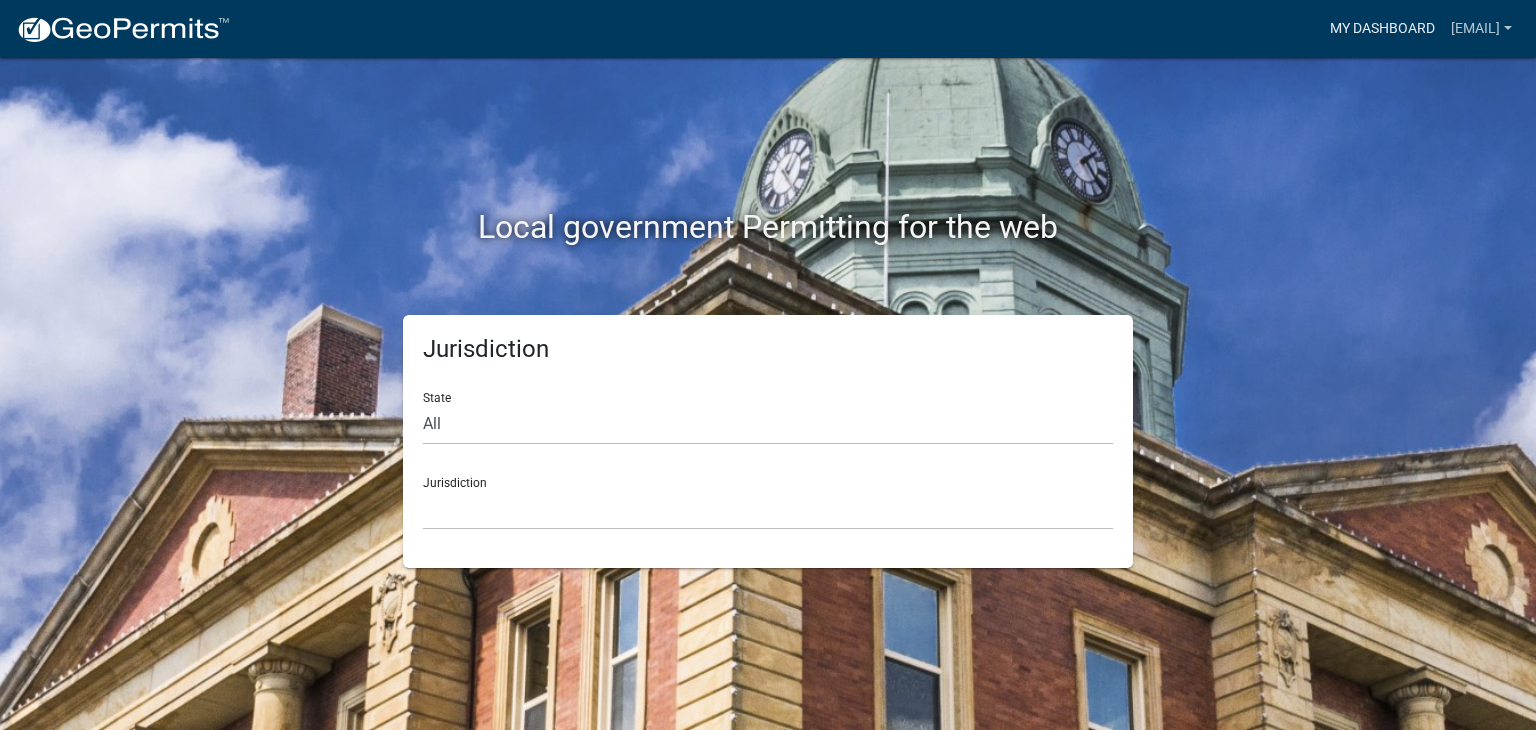 click on "My Dashboard" at bounding box center [1382, 29] 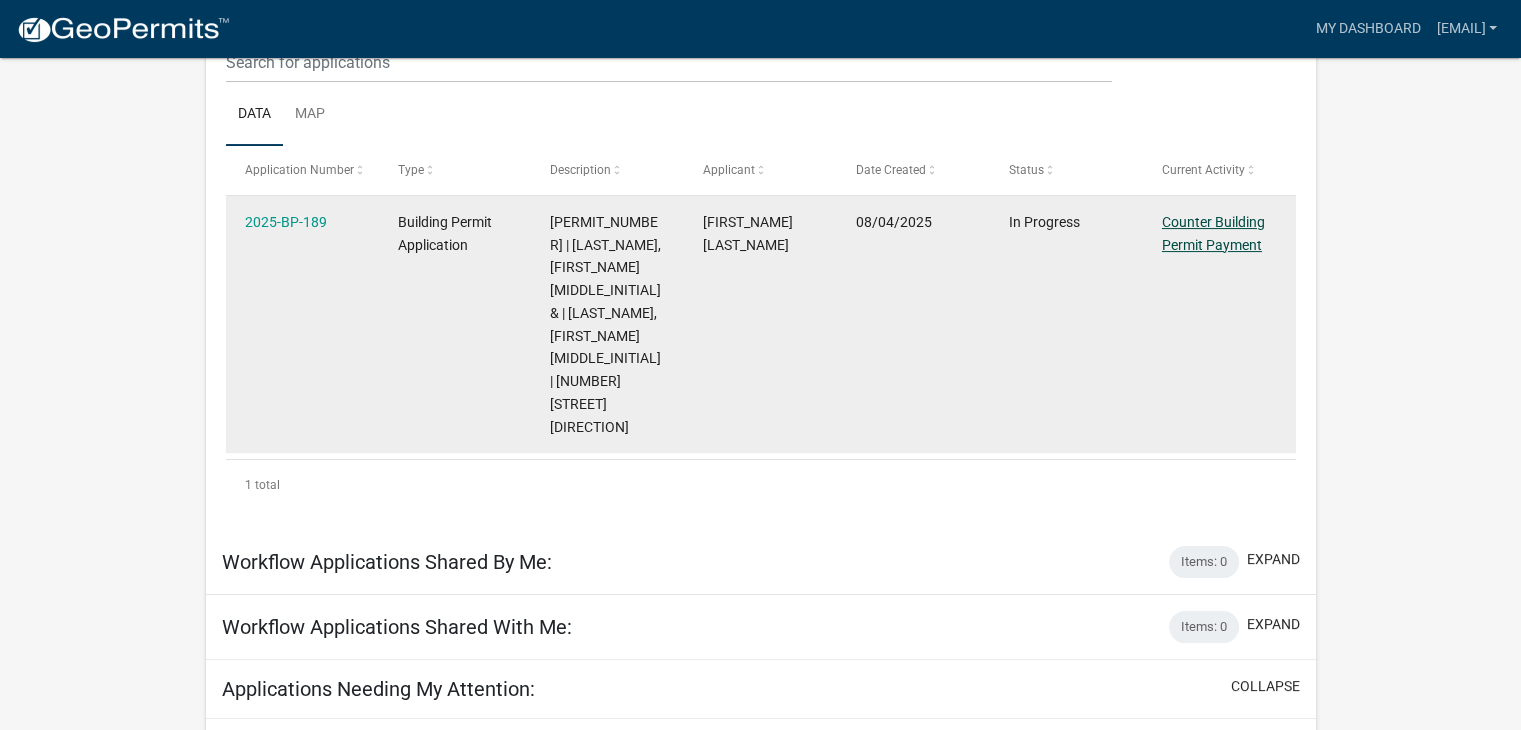 scroll, scrollTop: 265, scrollLeft: 0, axis: vertical 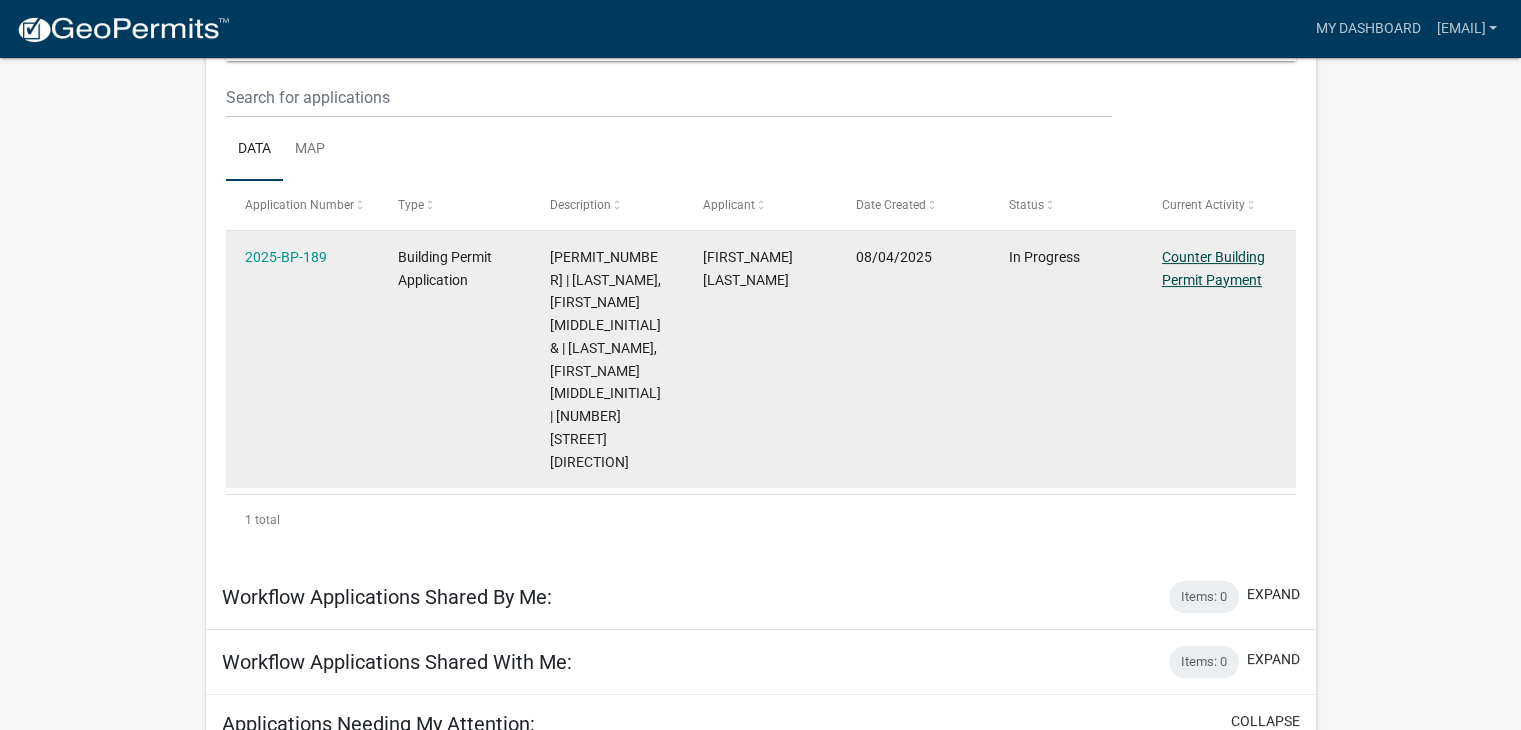 click on "Counter Building Permit Payment" 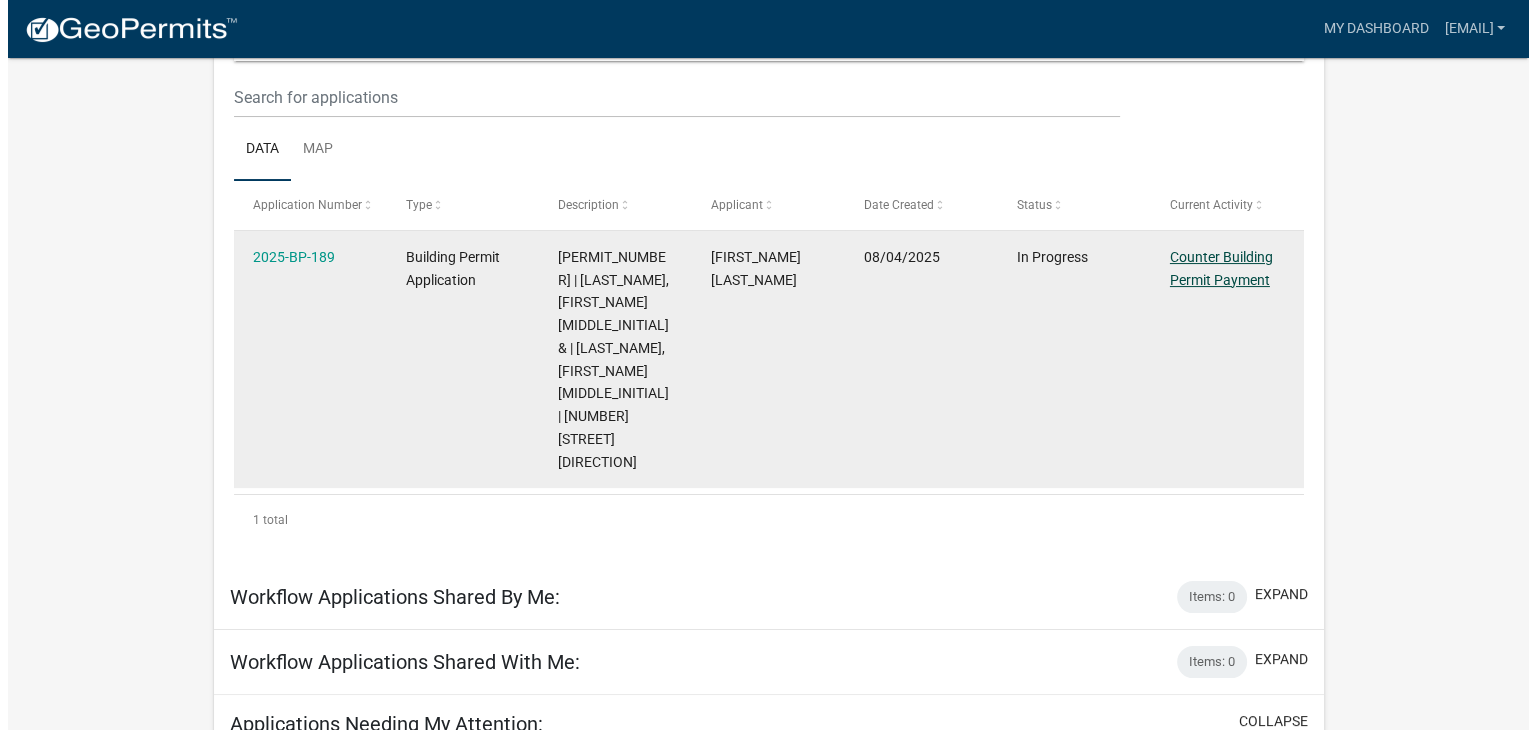 scroll, scrollTop: 0, scrollLeft: 0, axis: both 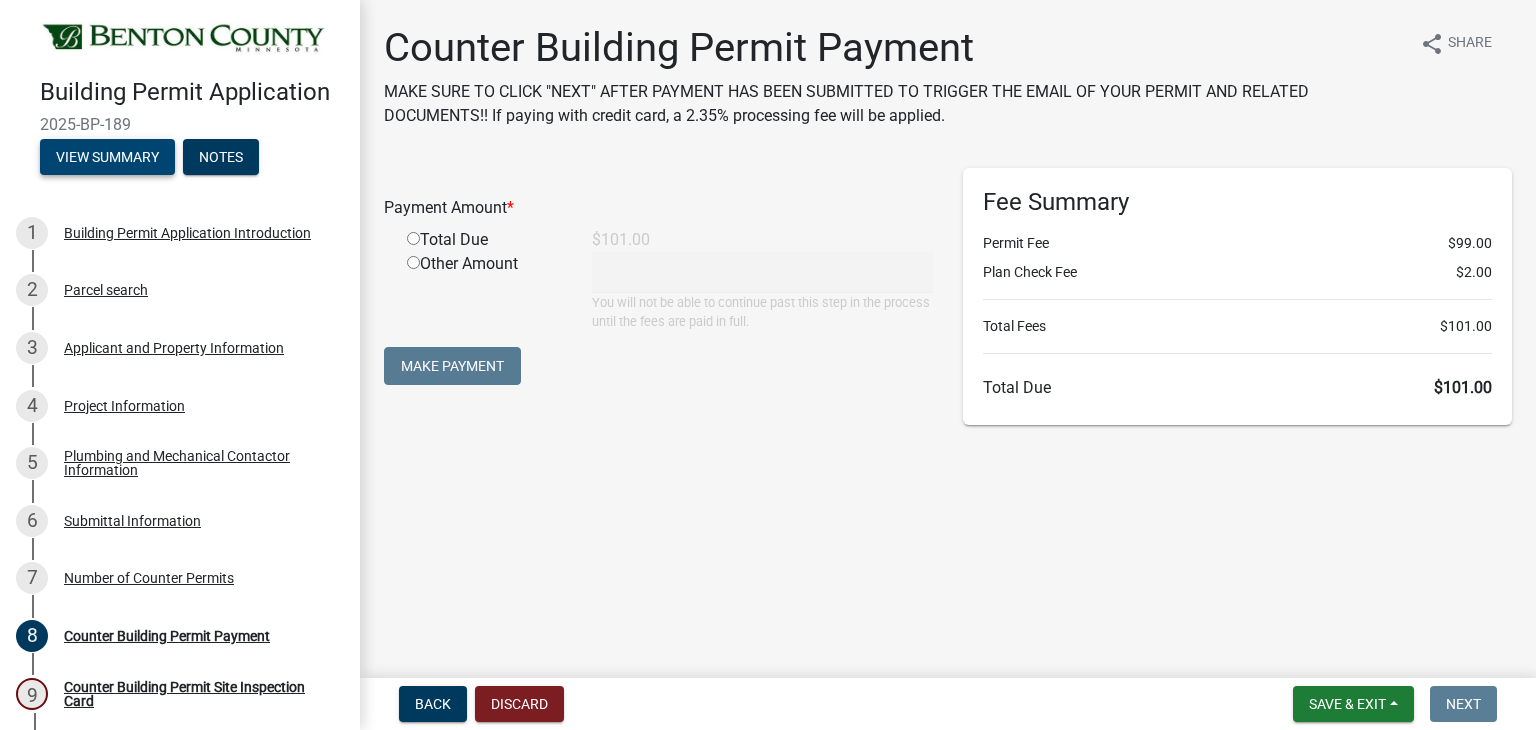 click on "View Summary" at bounding box center [107, 157] 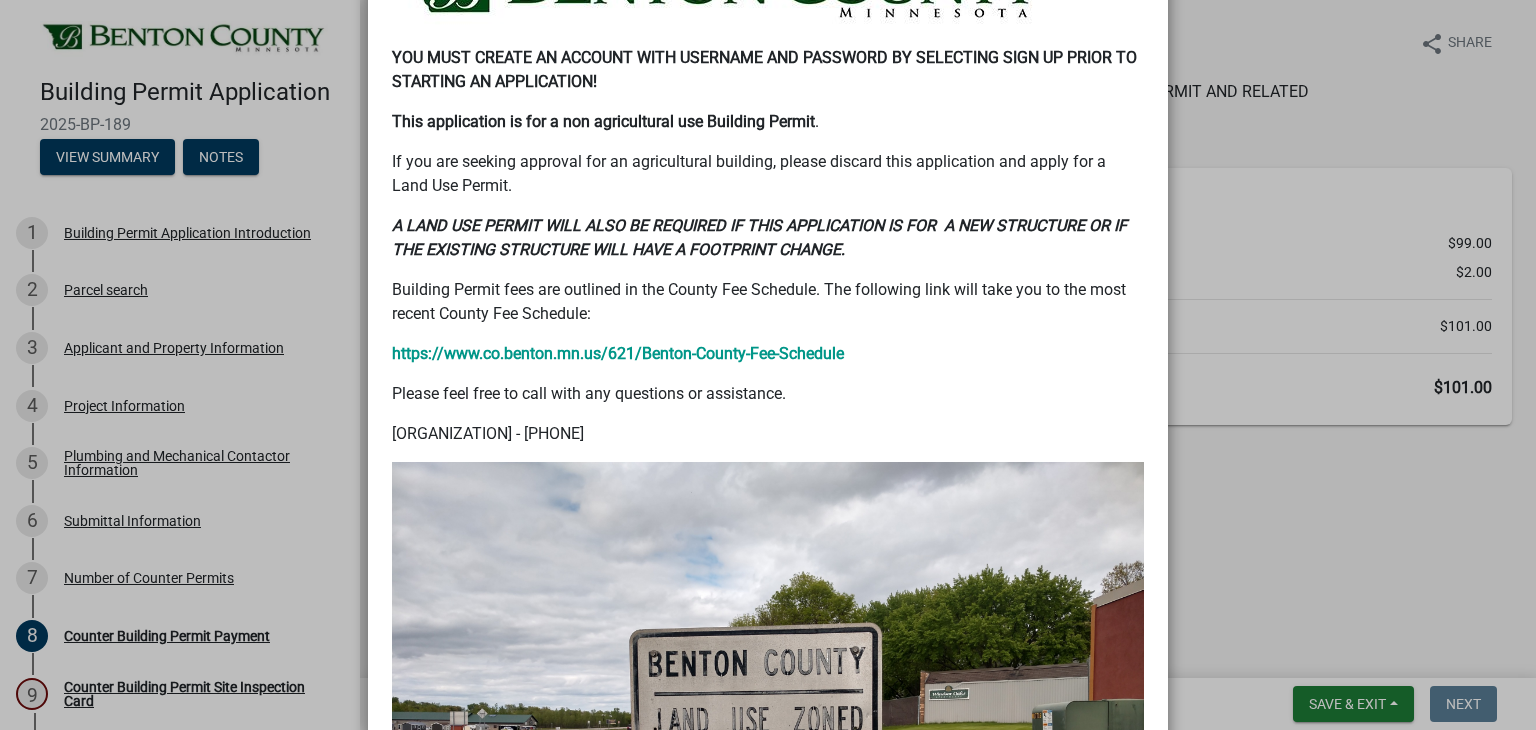 scroll, scrollTop: 500, scrollLeft: 0, axis: vertical 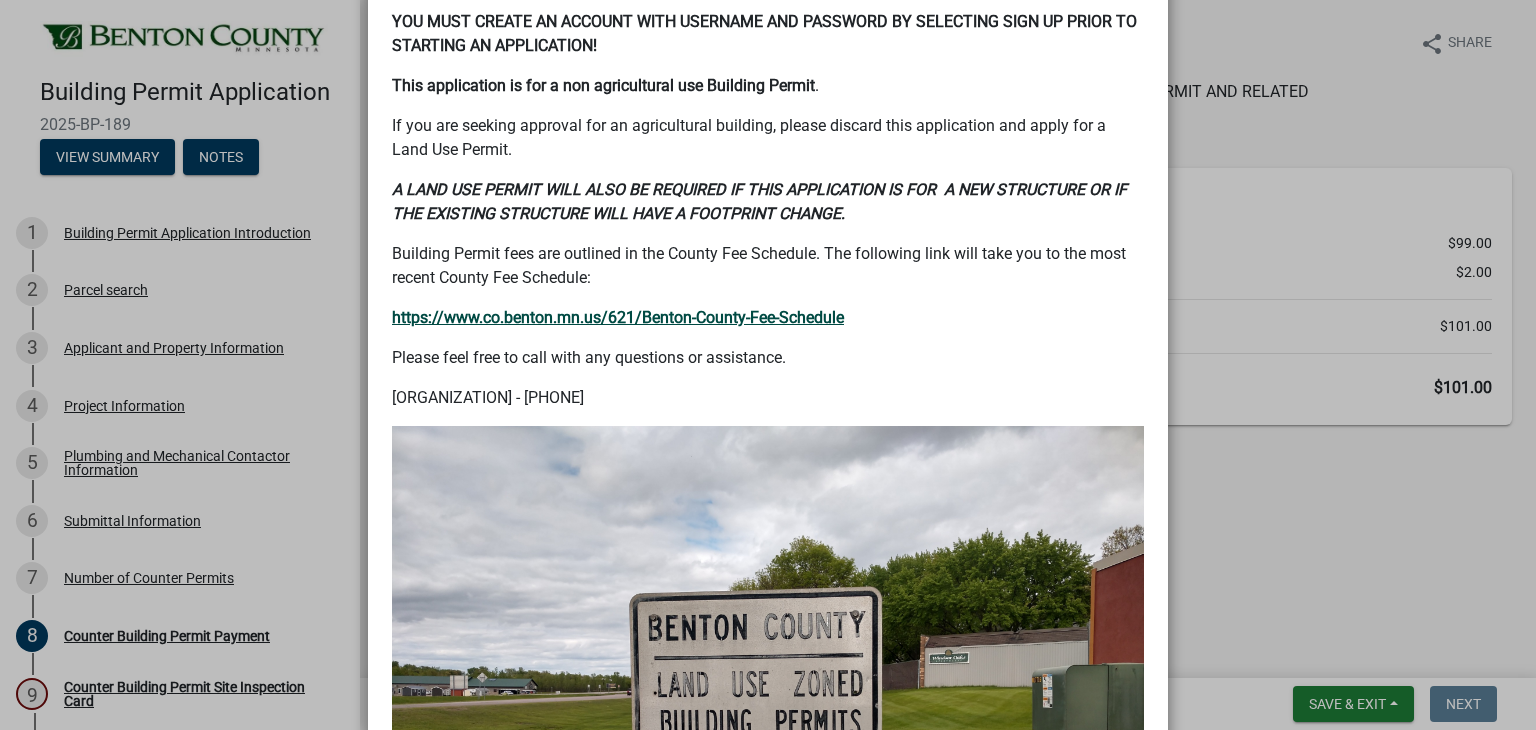 click on "https://www.co.benton.mn.us/621/Benton-County-Fee-Schedule" 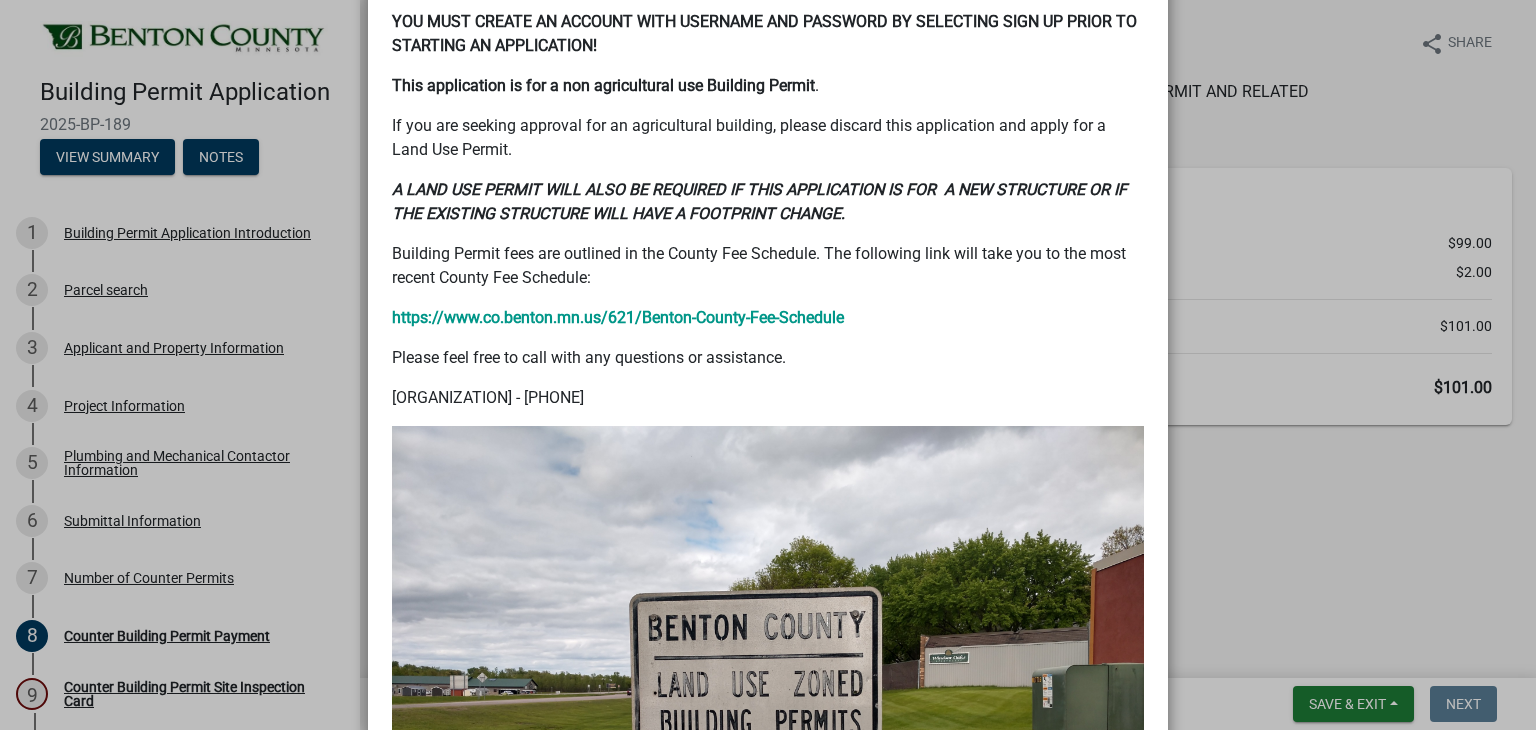 click on "Summary × Printer Friendly Building Permit Application Introduction Parcel search Applicant and Property Information Project Information Plumbing and Mechanical Contactor Information Submittal Information Number of Counter Permits Jurisdiction Confirmation Counter Permit Fees List Completed On [DAY], [MONTH] [DAY_NUM], [YEAR] at [HOUR]:[MINUTE] [AMPM] [TIMEZONE] by Anonymous YOU MUST CREATE AN ACCOUNT WITH USERNAME AND PASSWORD BY SELECTING SIGN UP PRIOR TO STARTING AN APPLICATION! This application is for a non agricultural use Building Permit .  If you are seeking approval for an agricultural building, please discard this application and apply for a Land Use Permit.   A LAND USE PERMIT WILL ALSO BE REQUIRED IF THIS APPLICATION IS FOR  A NEW STRUCTURE OR IF THE EXISTING STRUCTURE WILL HAVE A FOOTPRINT CHANGE.    Building Permit fees are outlined in the County Fee Schedule. The following link will take you to the most recent County Fee Schedule: https://www.co.benton.mn.us/621/Benton-County-Fee-Schedule Zoom in Zoom out Powered by   ." 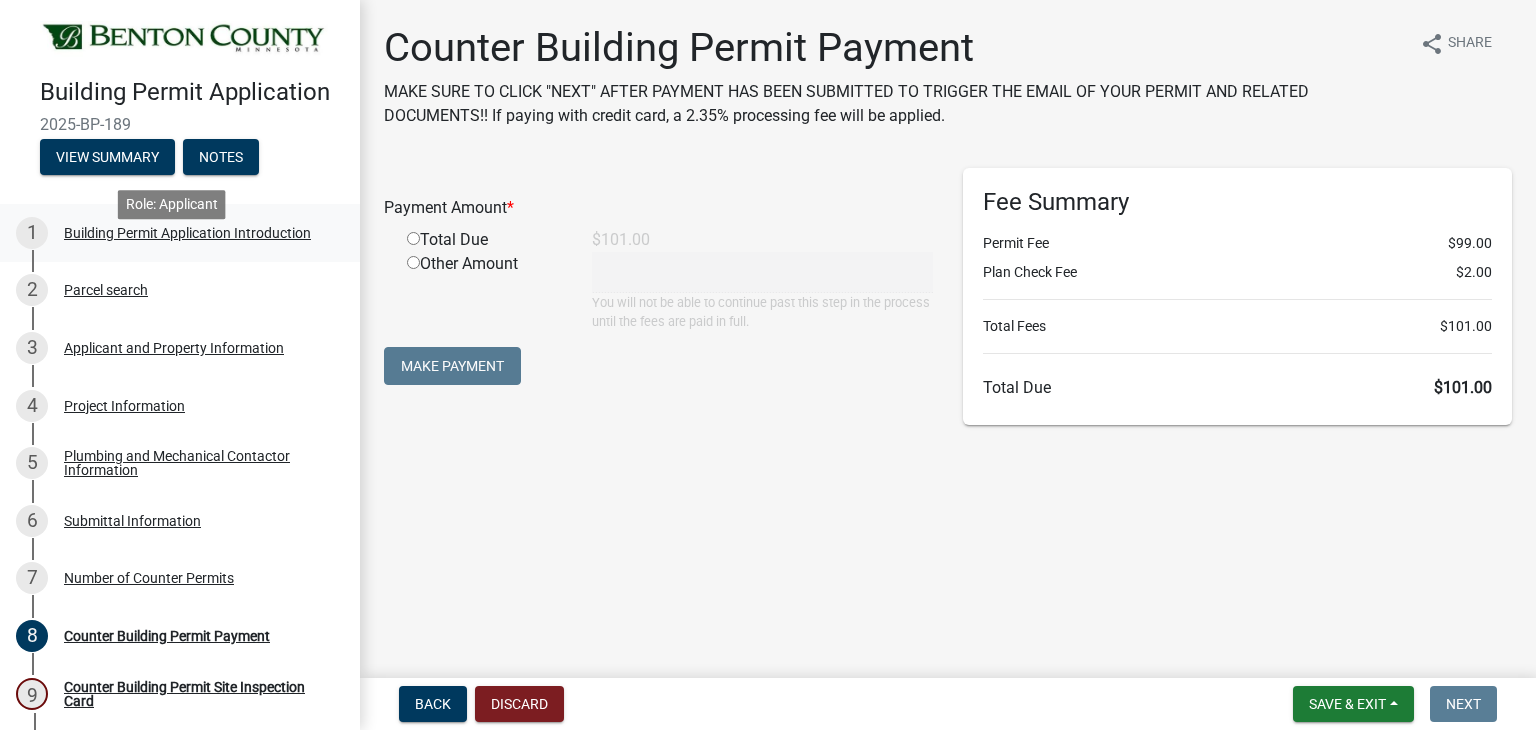 click on "Building Permit Application Introduction" at bounding box center [187, 233] 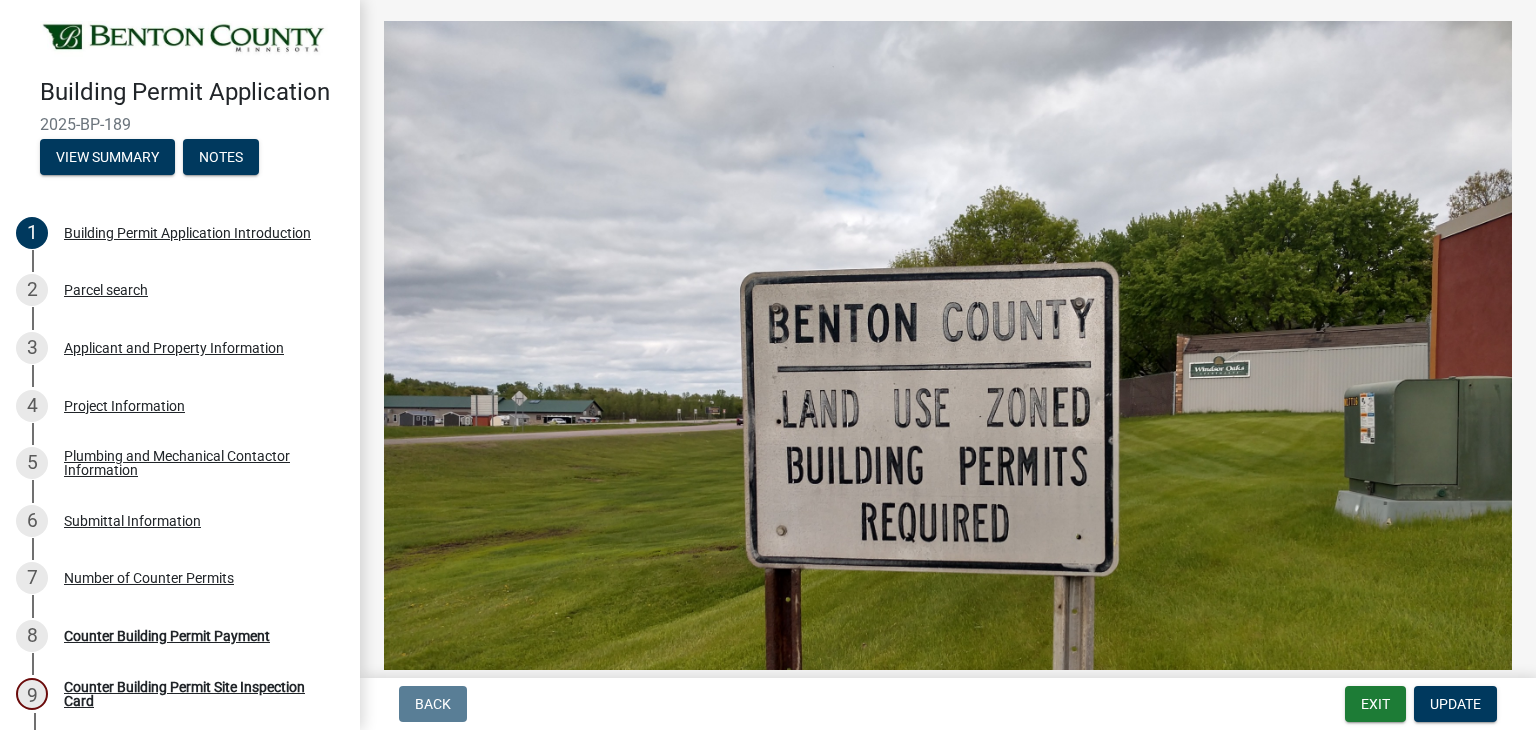 scroll, scrollTop: 816, scrollLeft: 0, axis: vertical 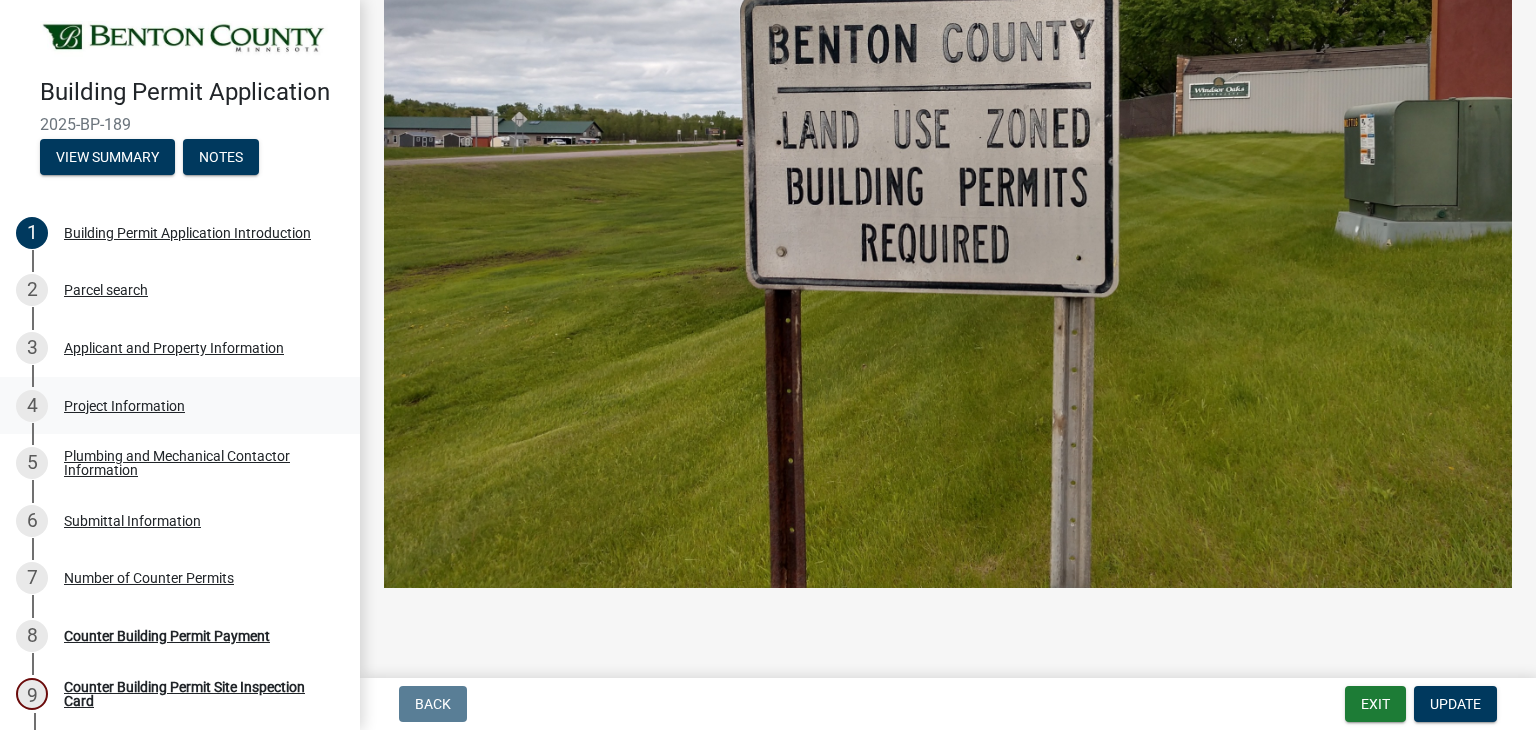 click on "Project Information" at bounding box center [124, 406] 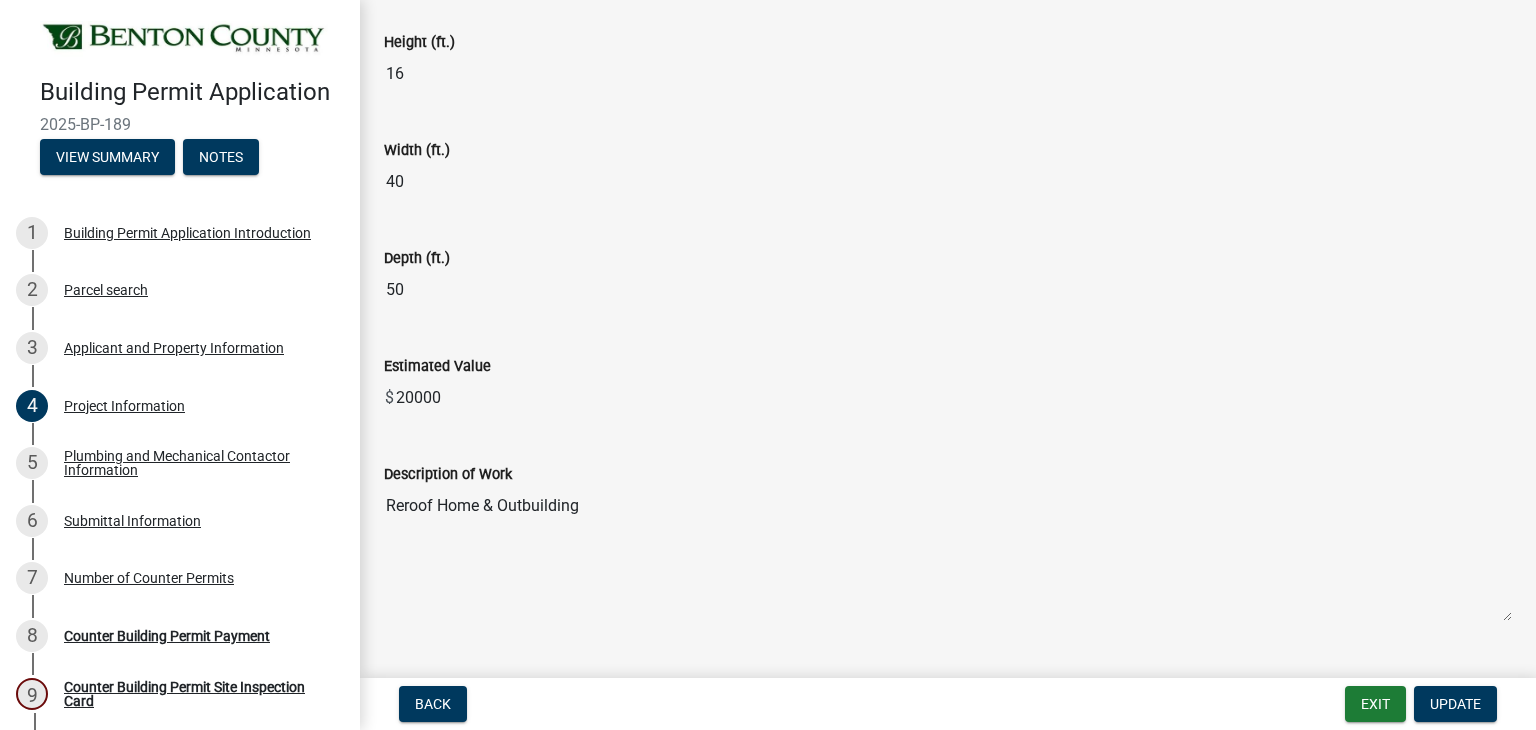 scroll, scrollTop: 1042, scrollLeft: 0, axis: vertical 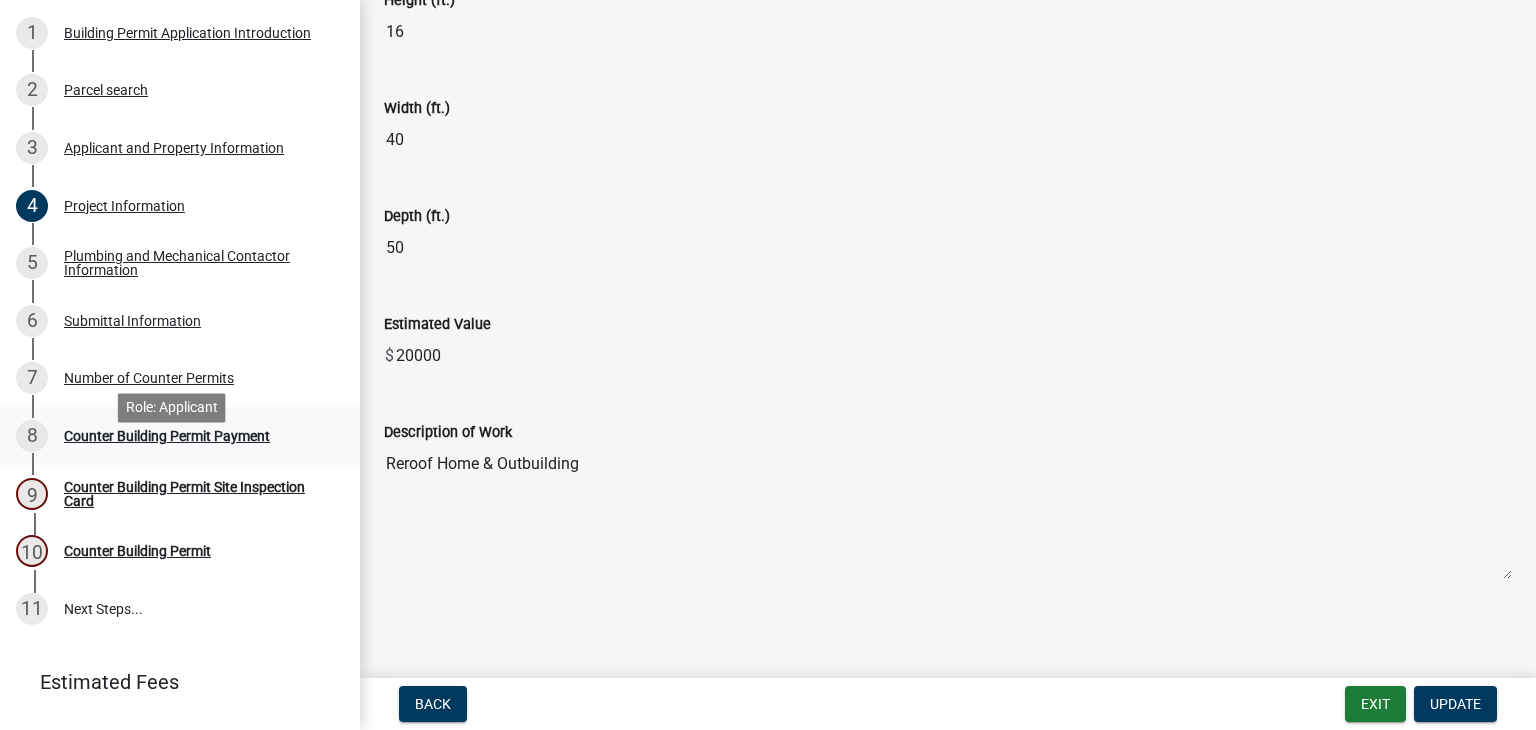 click on "Counter Building Permit Payment" at bounding box center (167, 436) 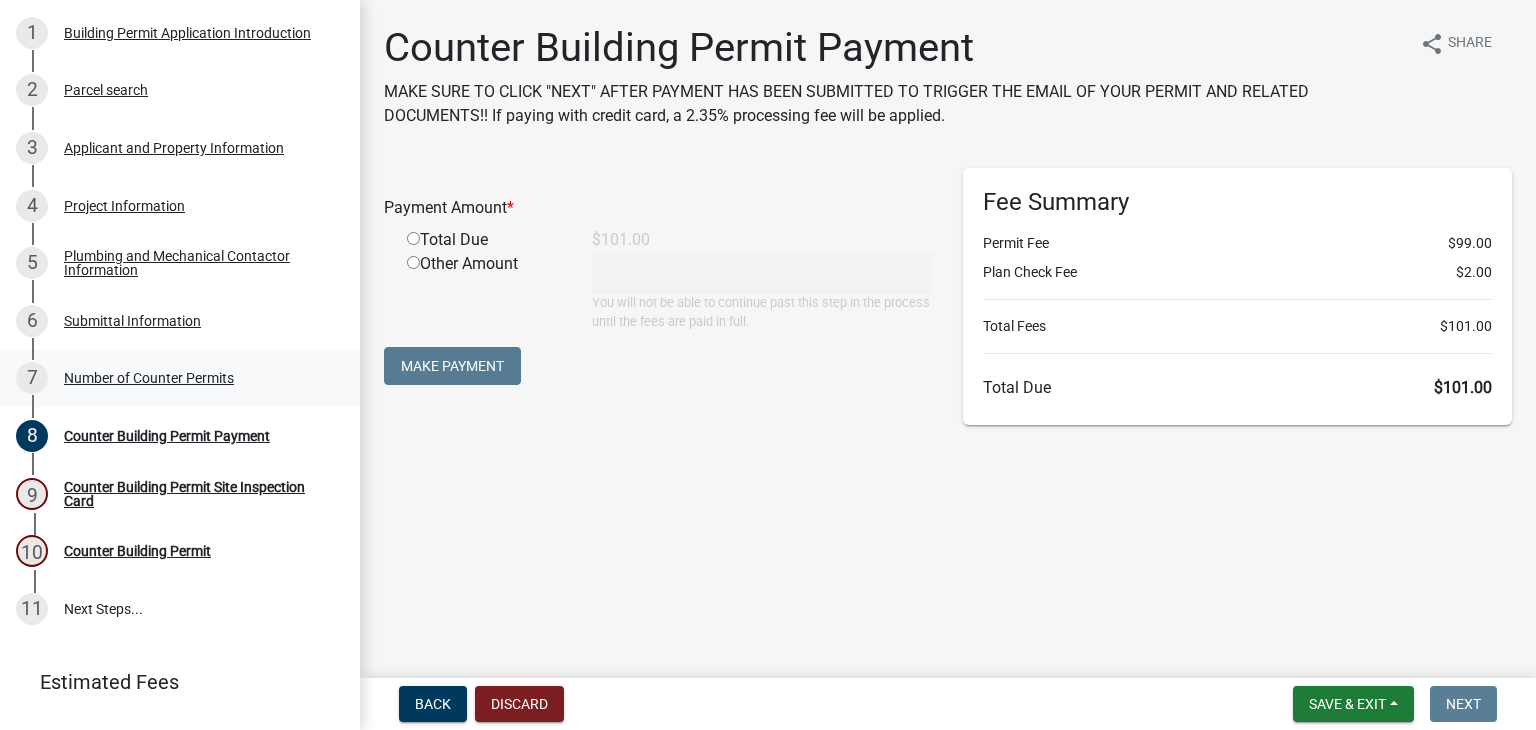 click on "Number of Counter Permits" at bounding box center (149, 378) 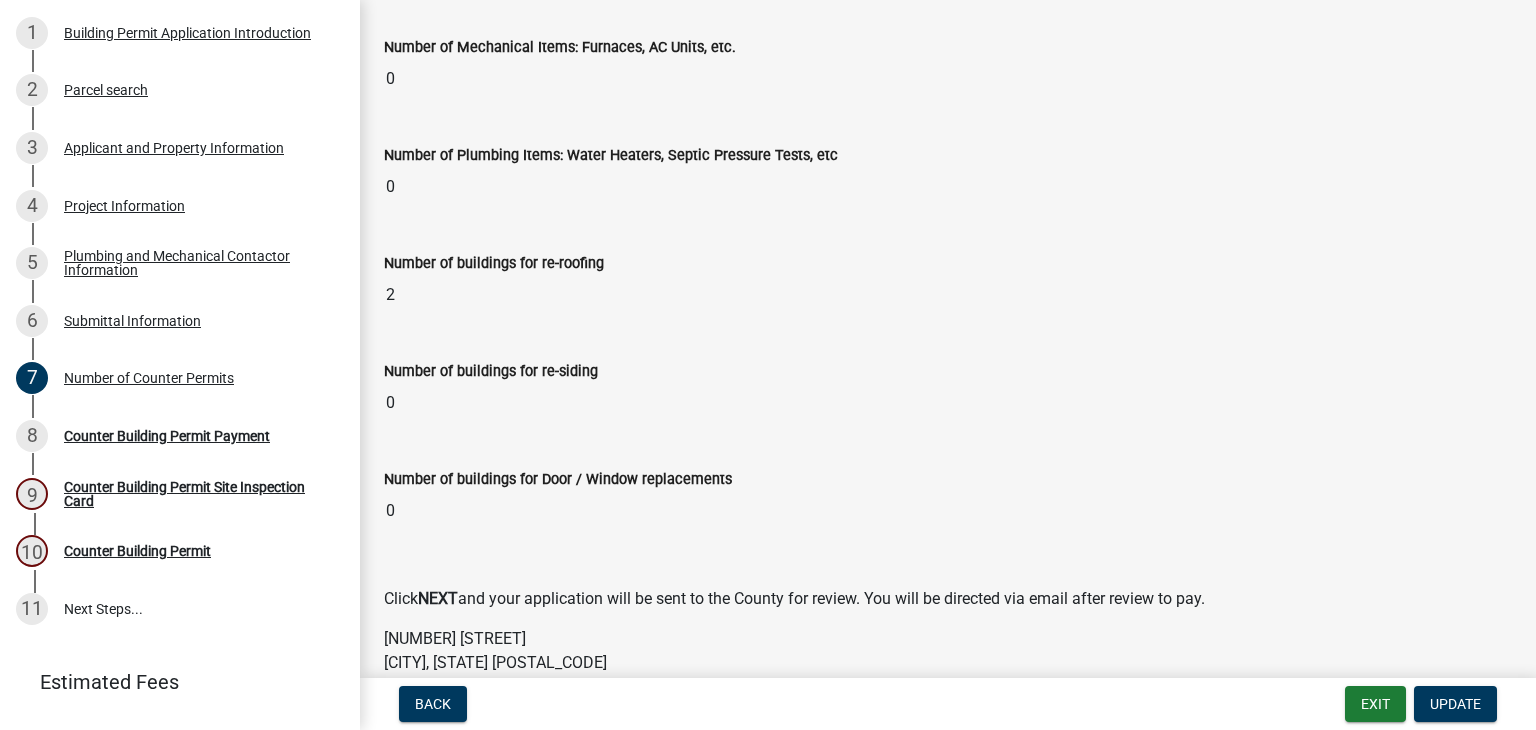 scroll, scrollTop: 200, scrollLeft: 0, axis: vertical 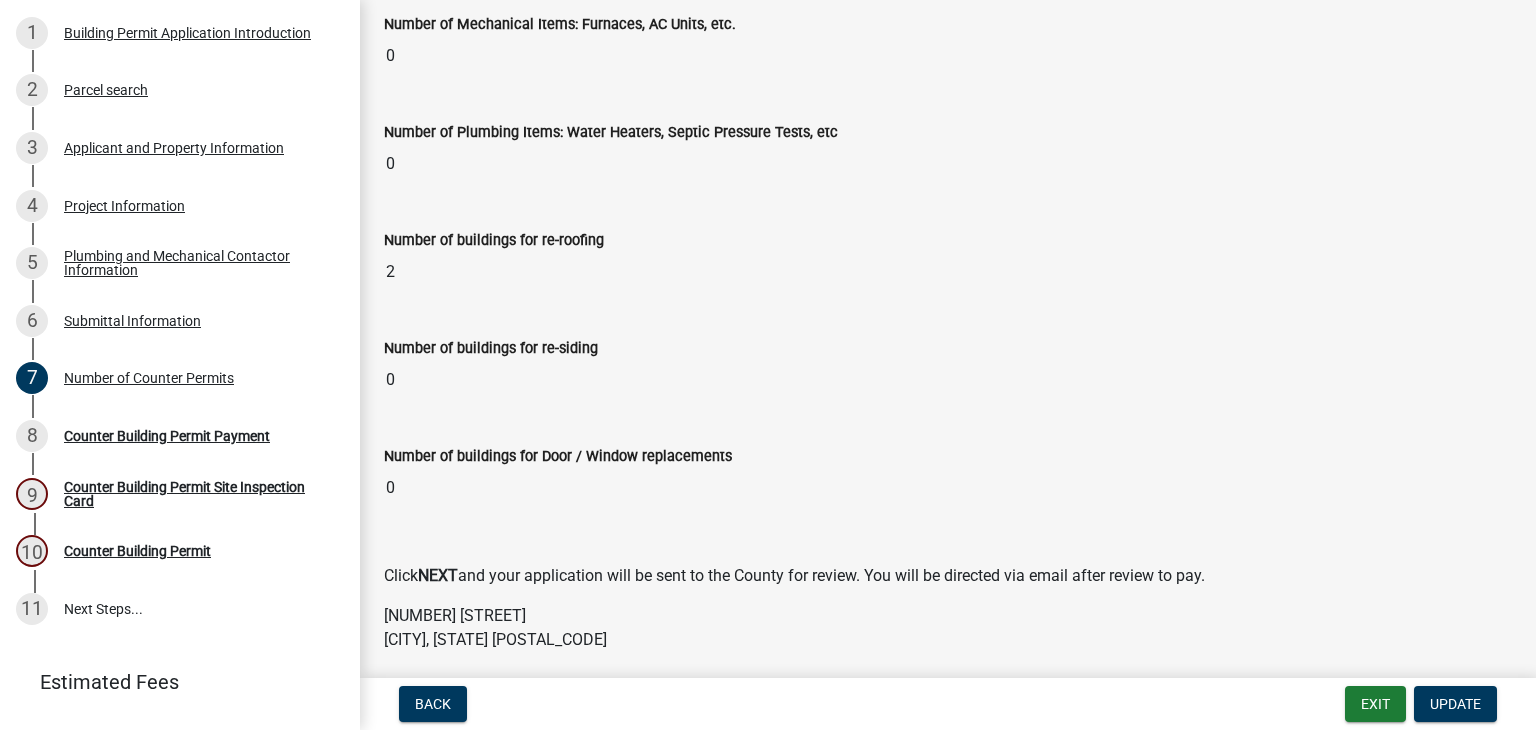 drag, startPoint x: 405, startPoint y: 270, endPoint x: 383, endPoint y: 271, distance: 22.022715 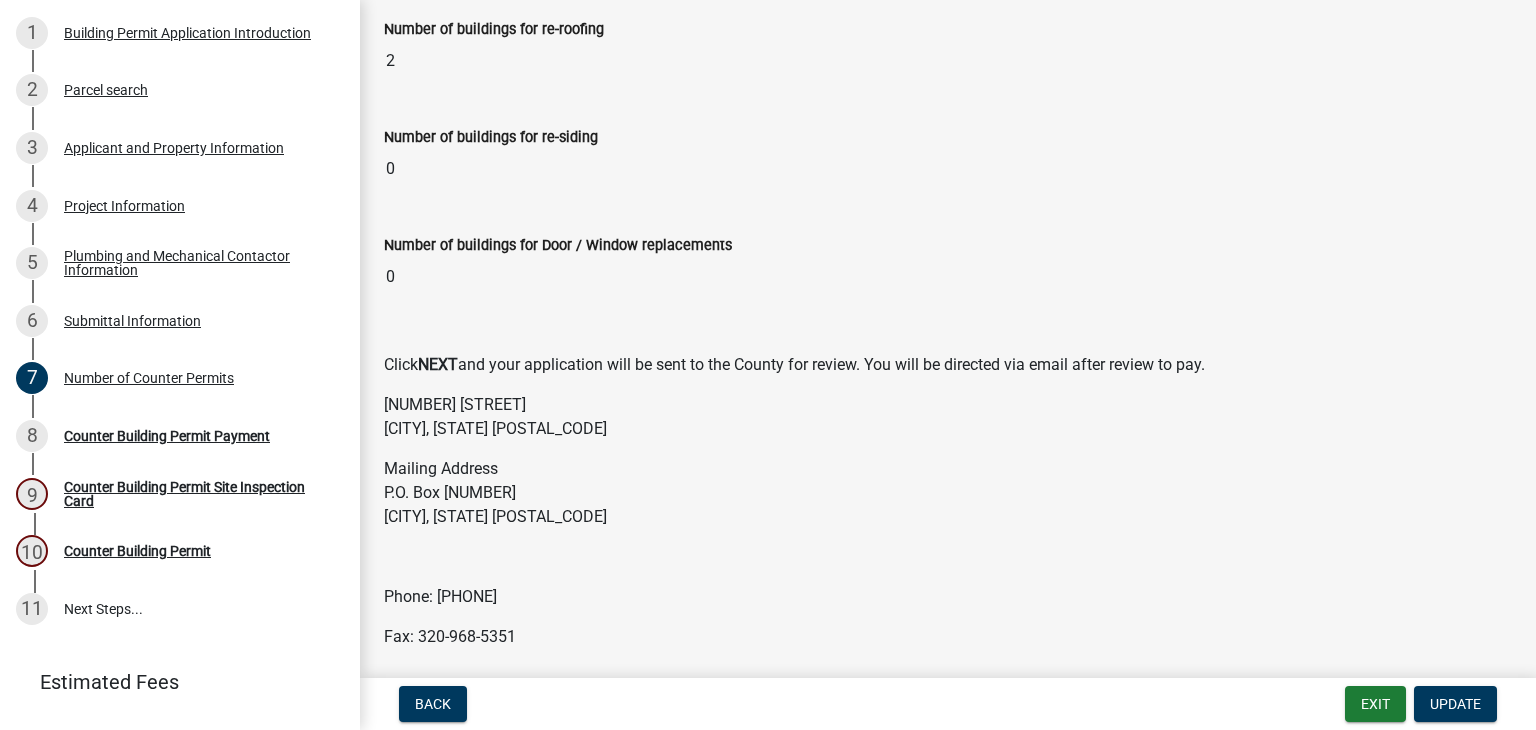 scroll, scrollTop: 282, scrollLeft: 0, axis: vertical 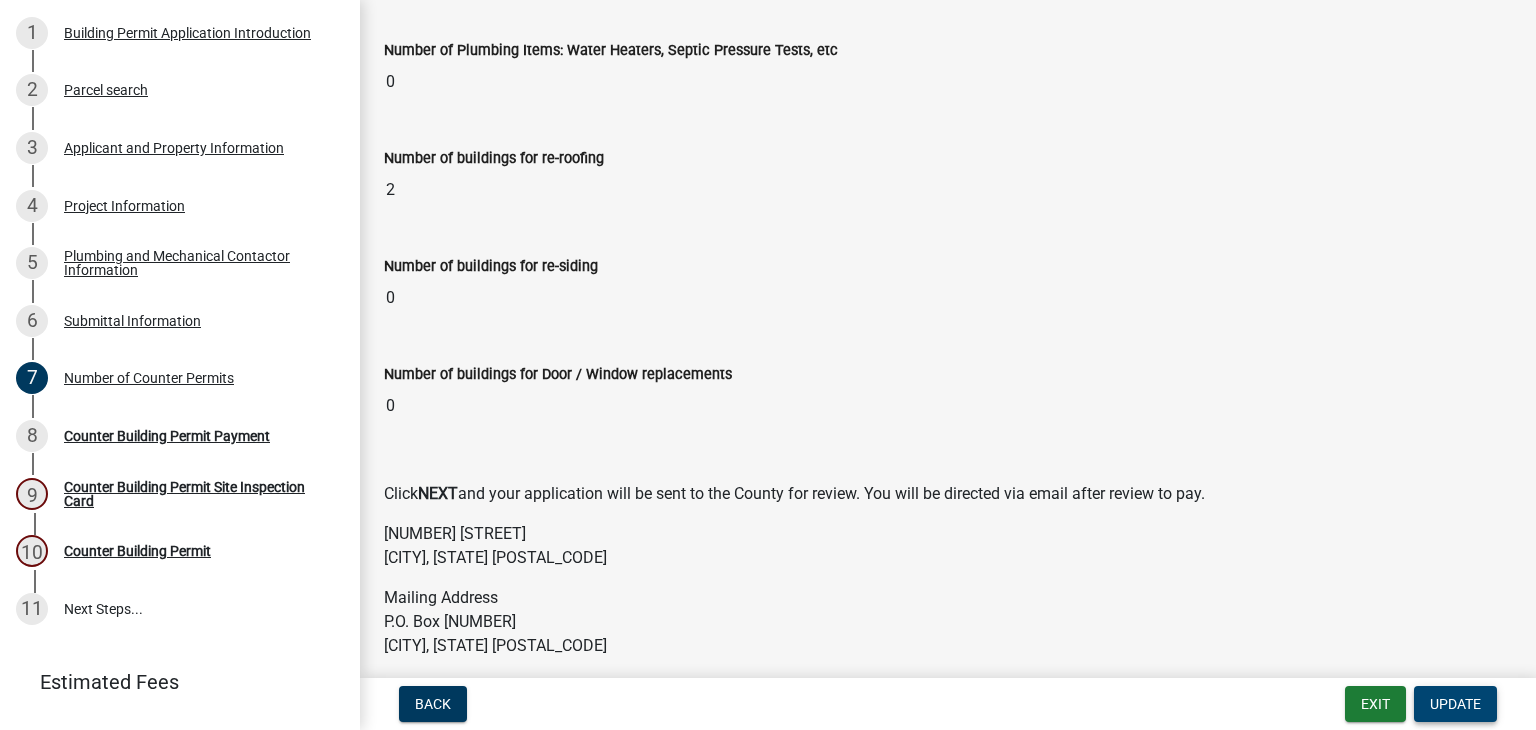 click on "Update" at bounding box center (1455, 704) 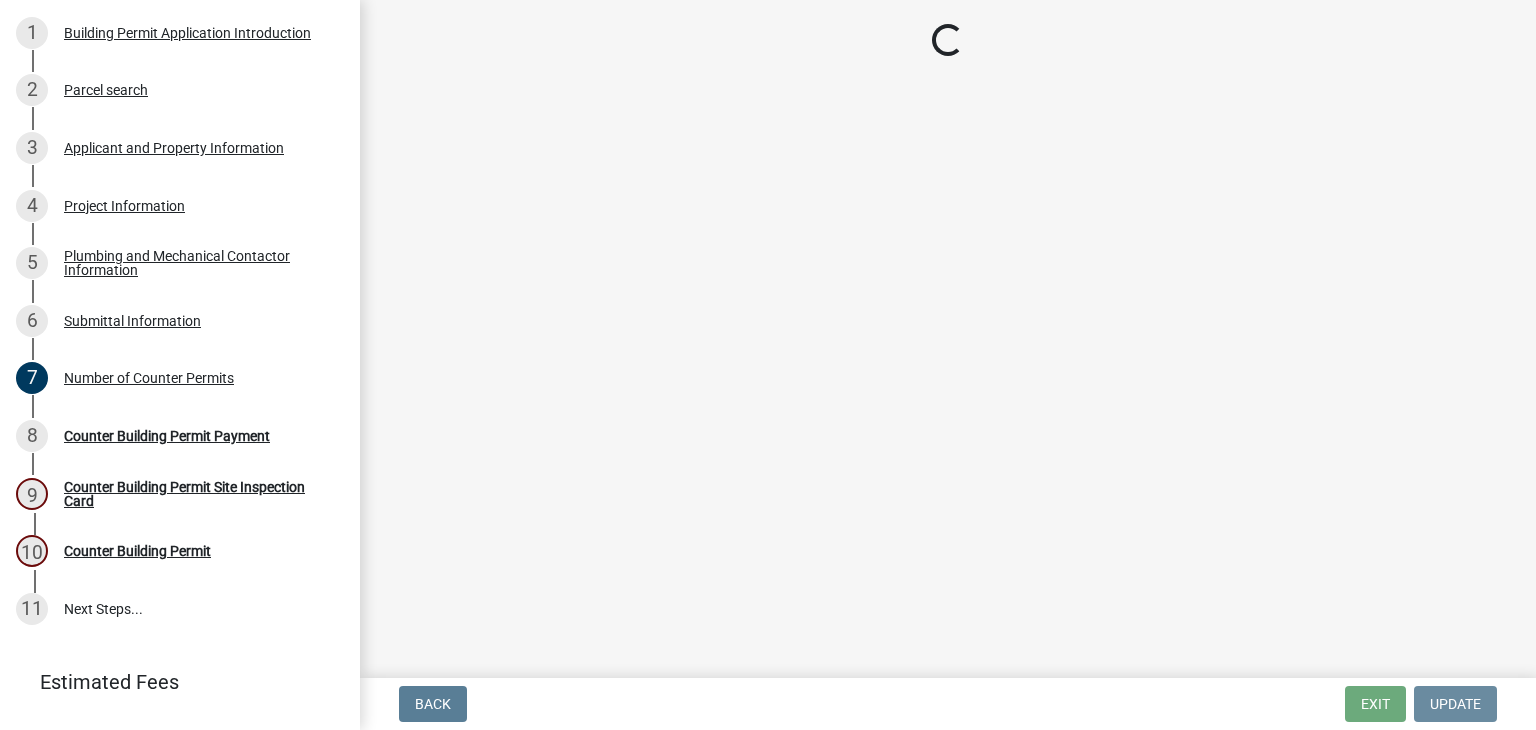 scroll, scrollTop: 0, scrollLeft: 0, axis: both 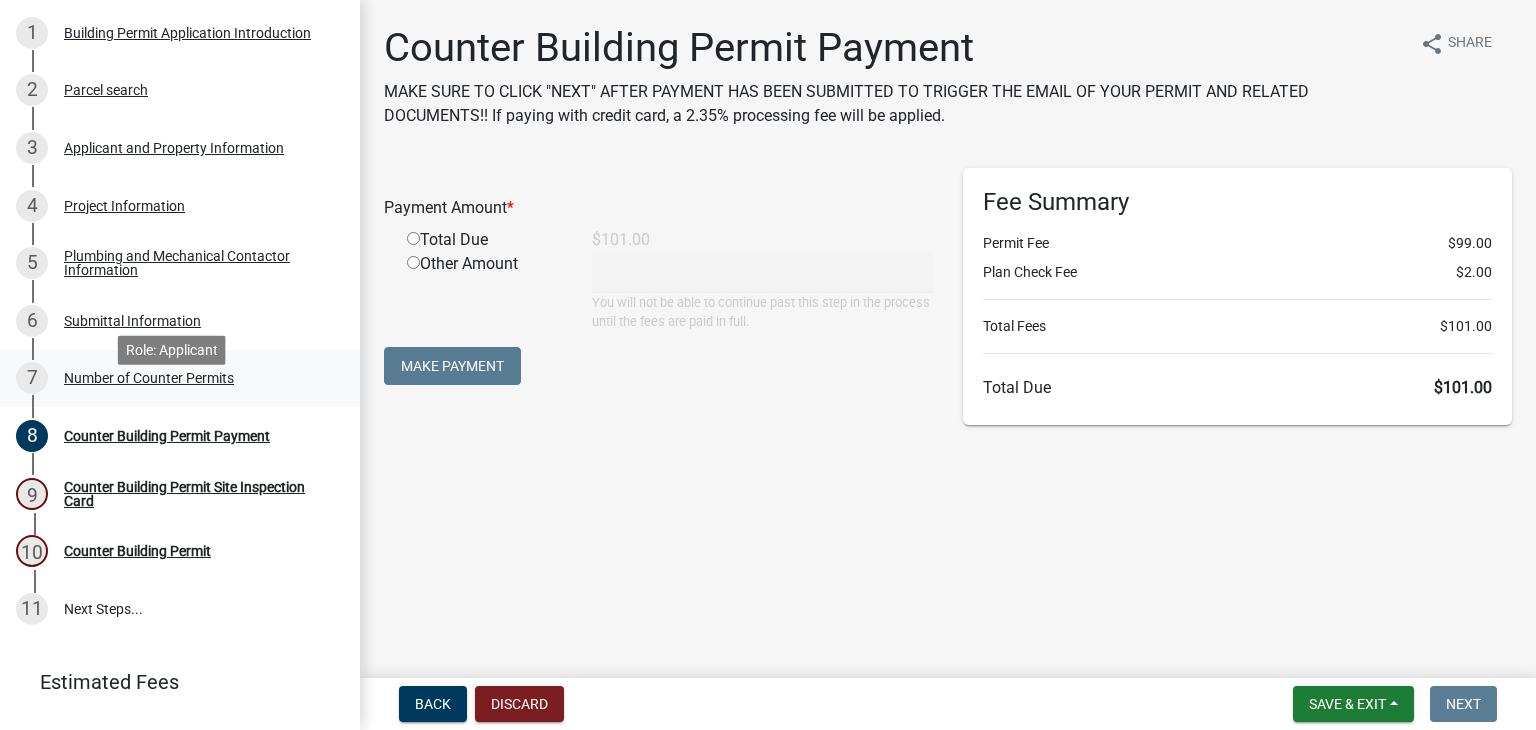 click on "Number of Counter Permits" at bounding box center [149, 378] 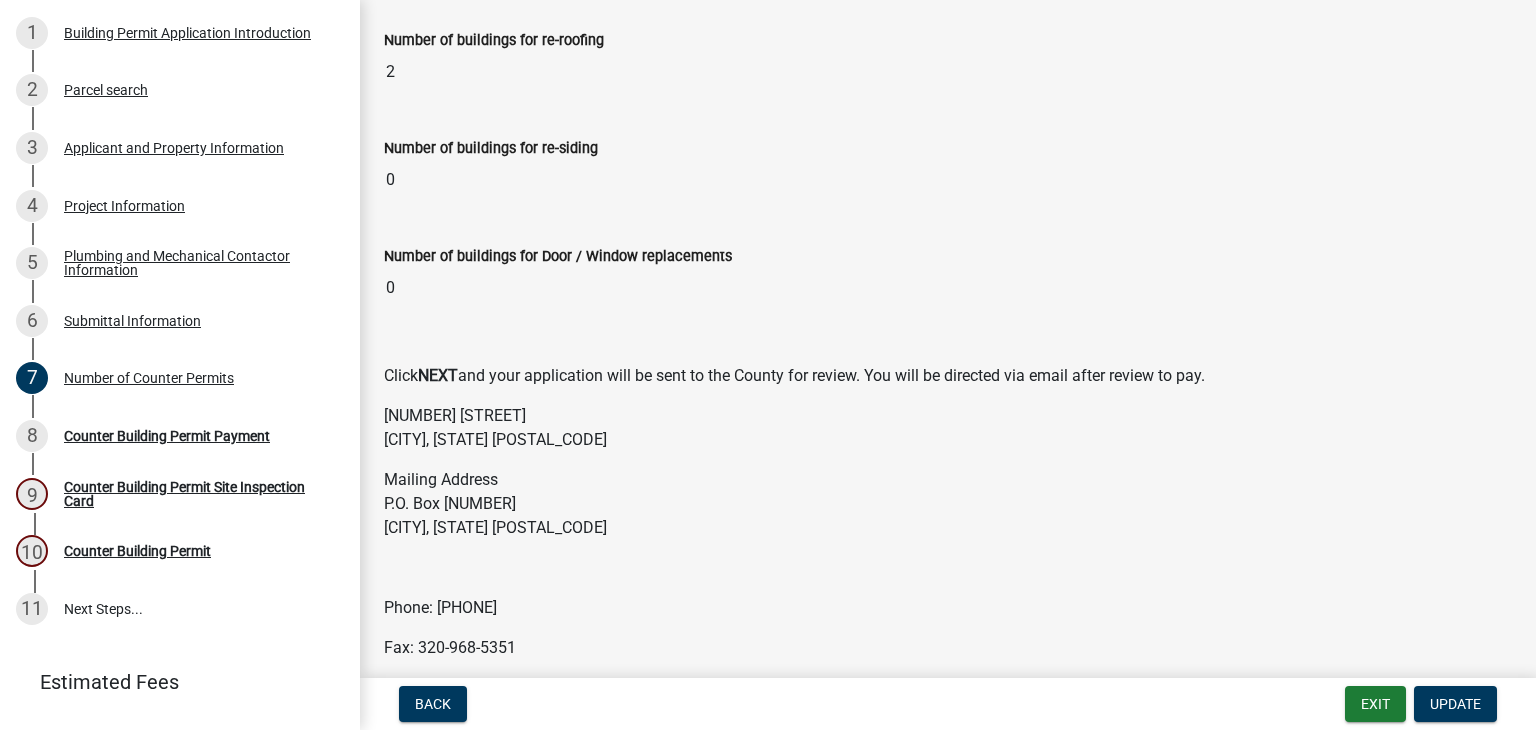 scroll, scrollTop: 482, scrollLeft: 0, axis: vertical 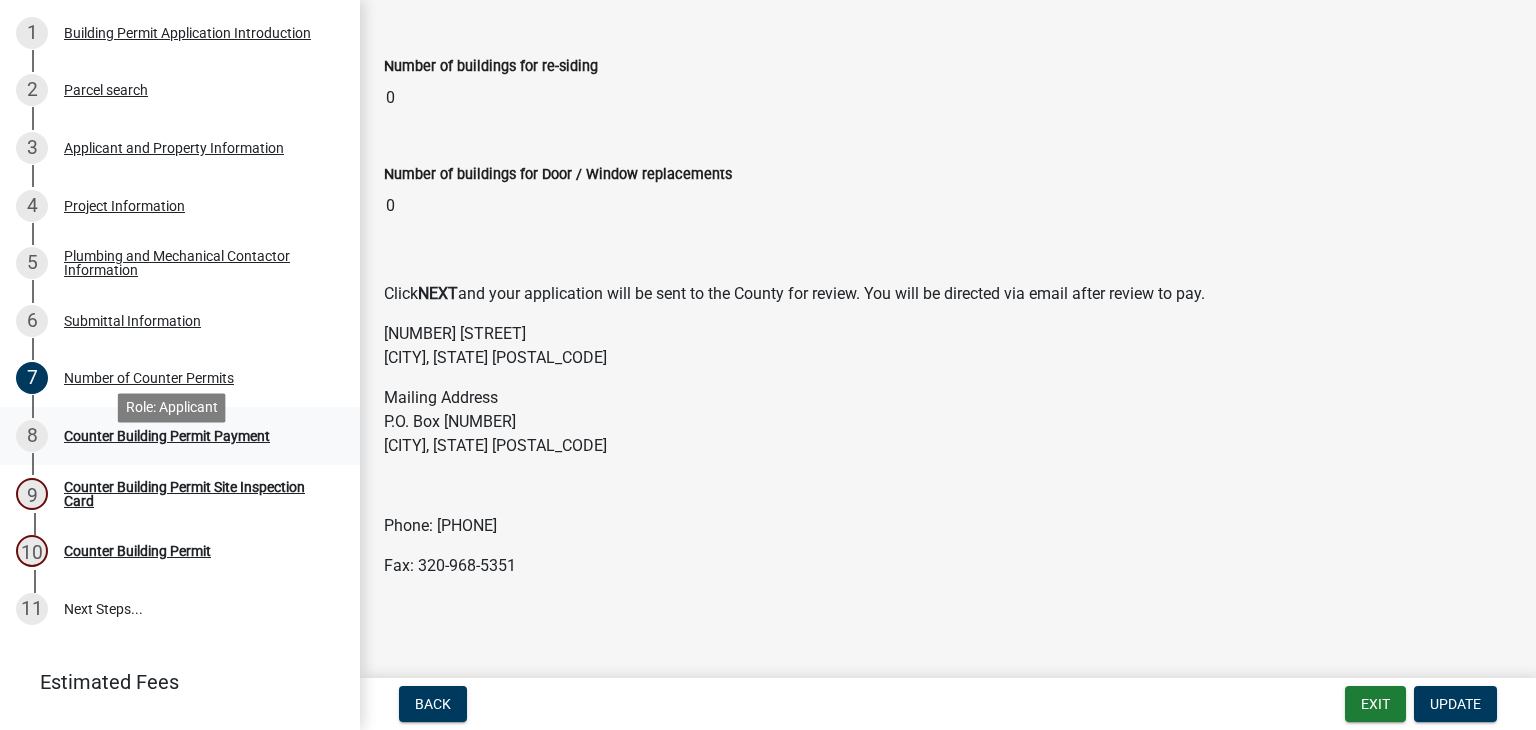 click on "Counter Building Permit Payment" at bounding box center (167, 436) 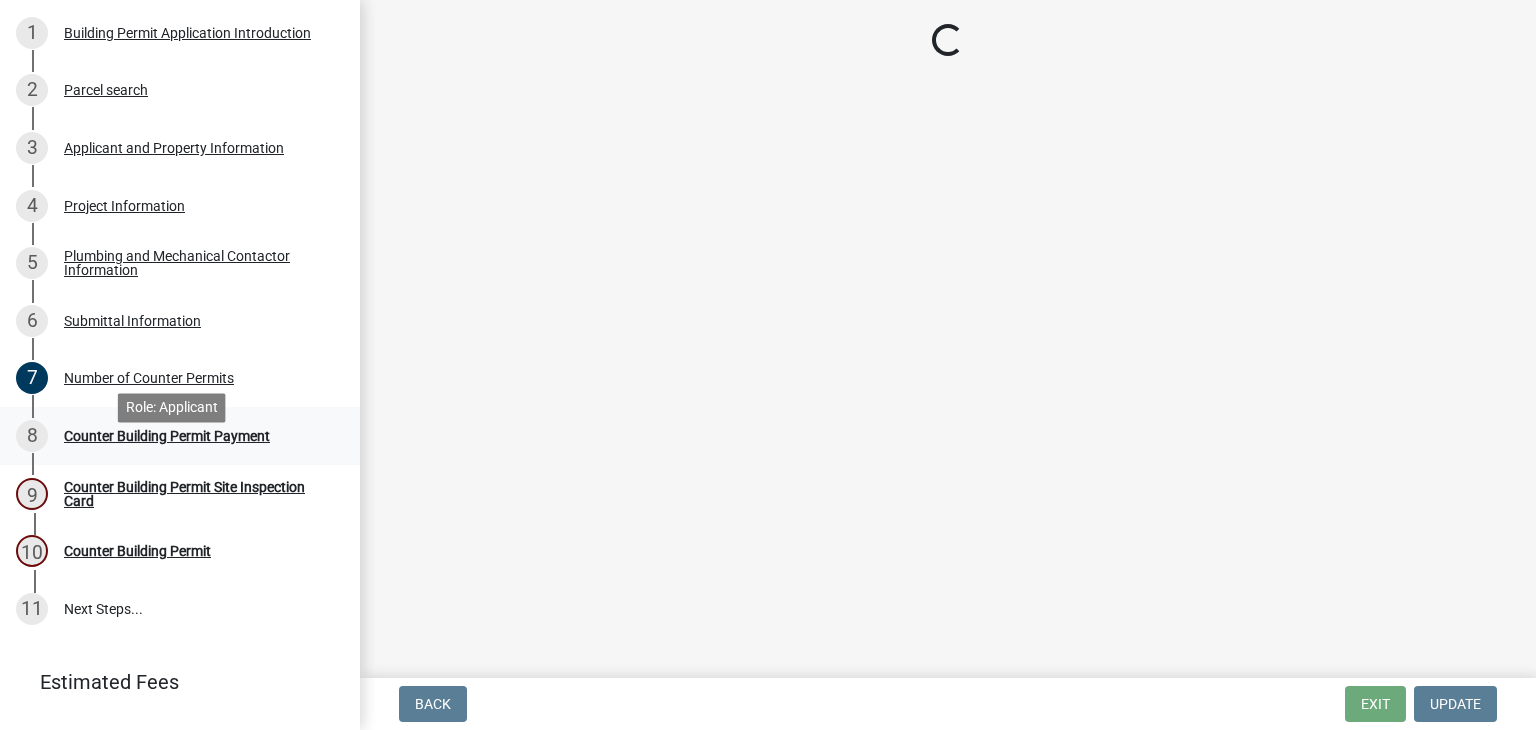 scroll, scrollTop: 0, scrollLeft: 0, axis: both 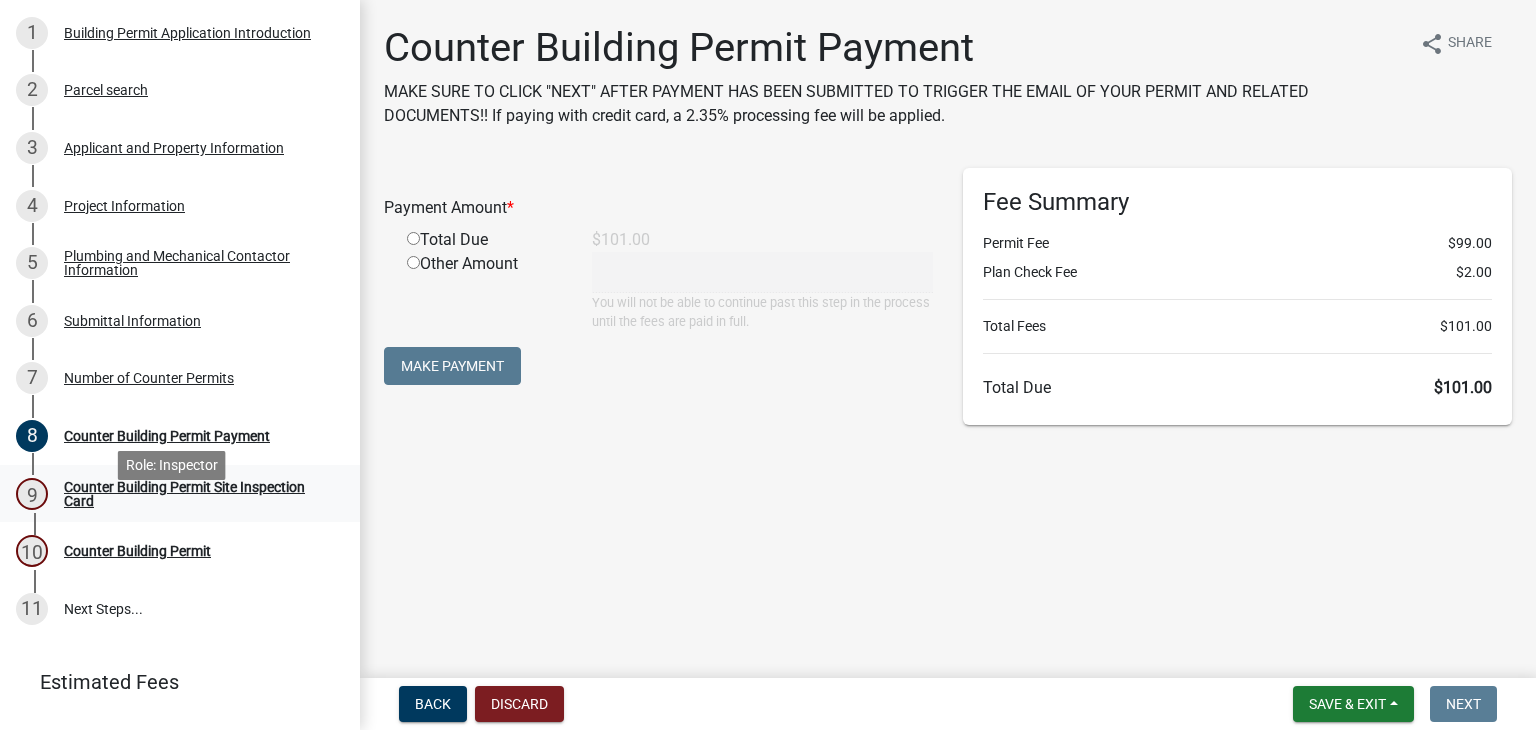 click on "Counter Building Permit Site Inspection Card" at bounding box center (196, 494) 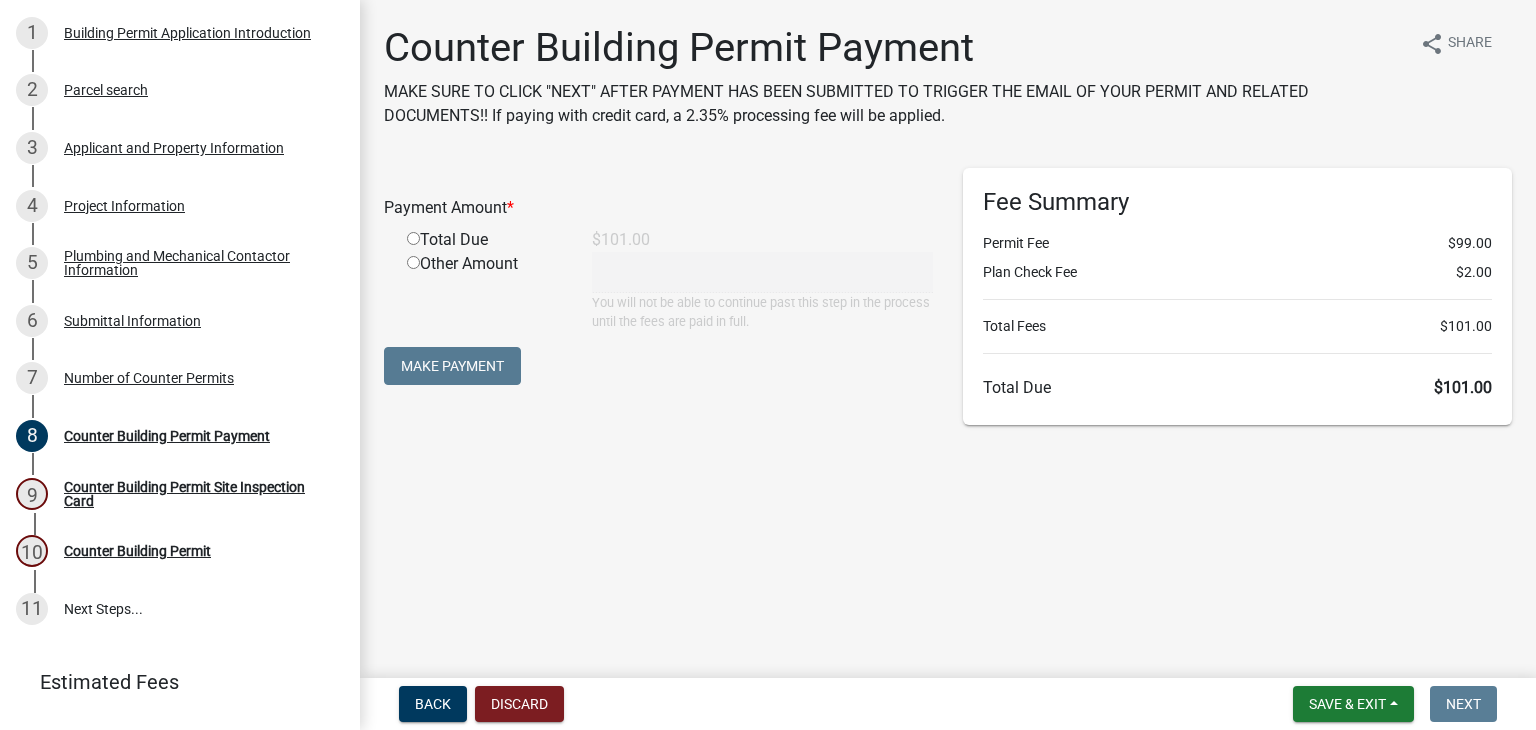 click 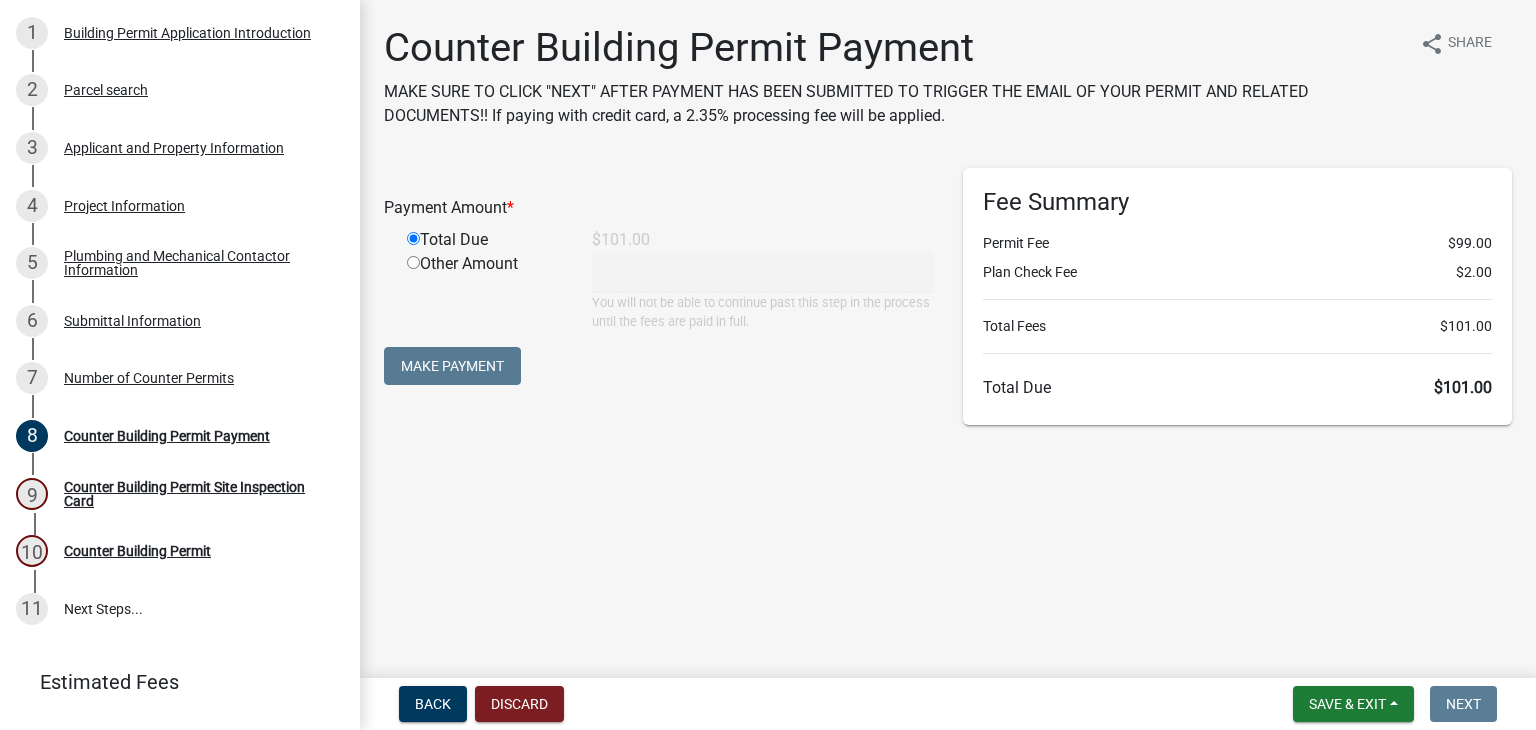 type on "101" 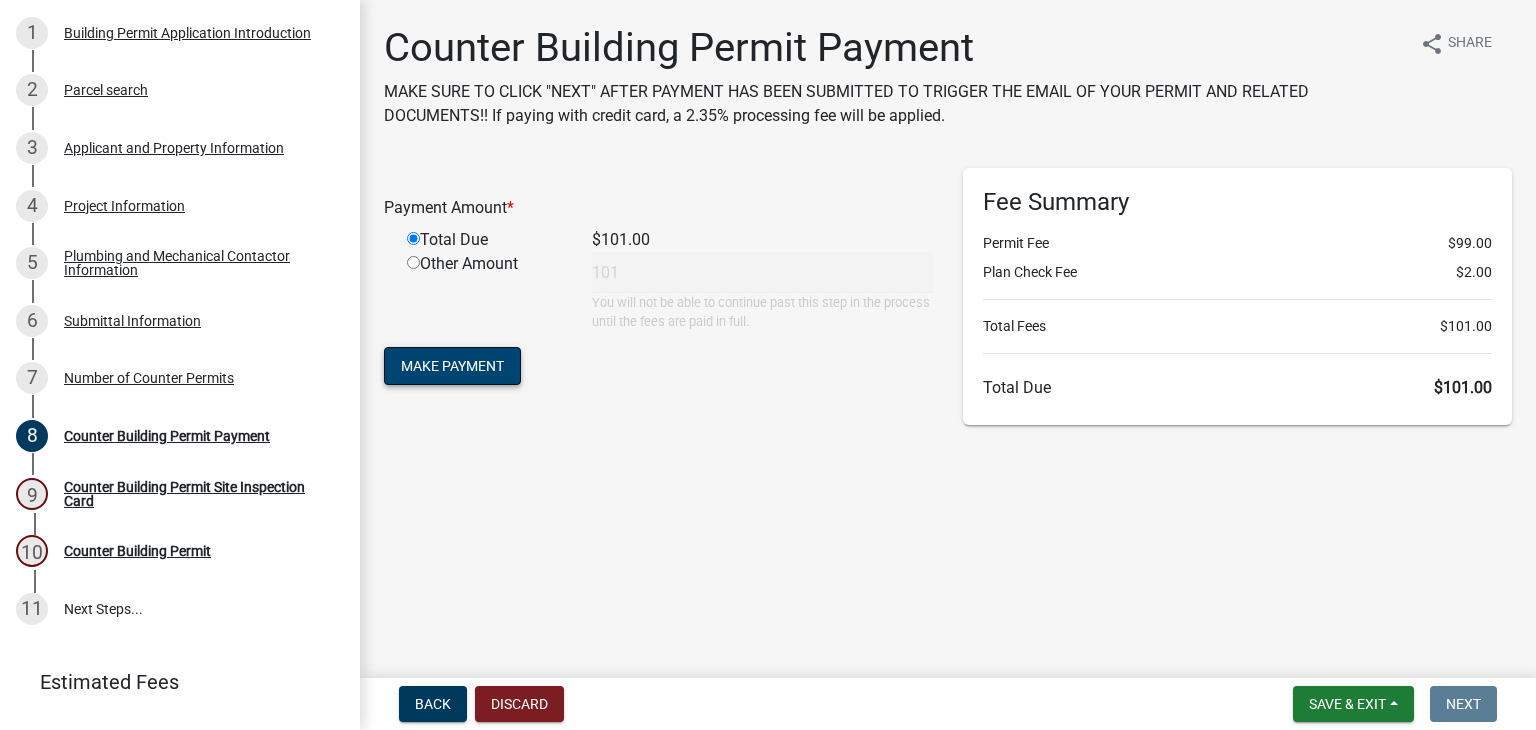 click on "Make Payment" at bounding box center (452, 366) 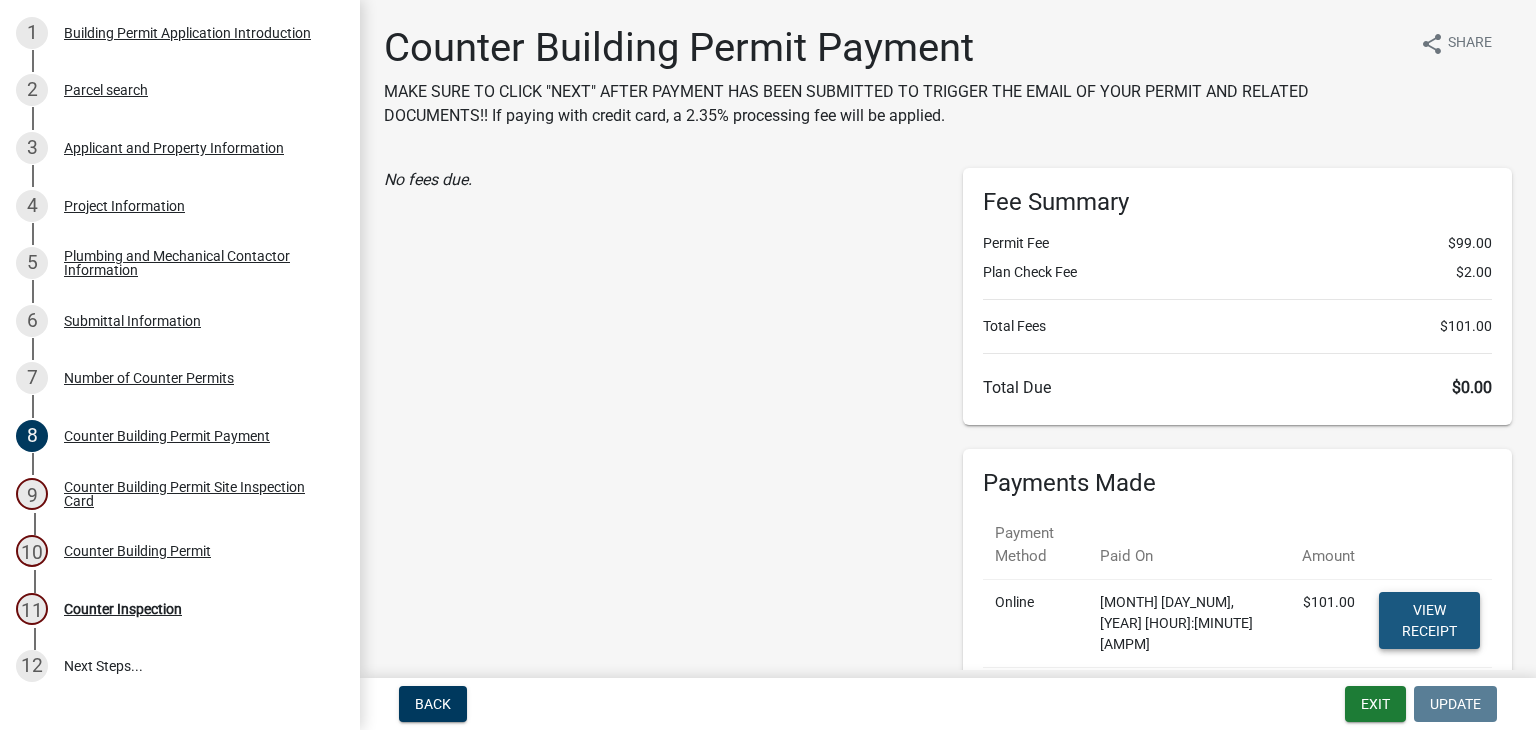 click on "View receipt" 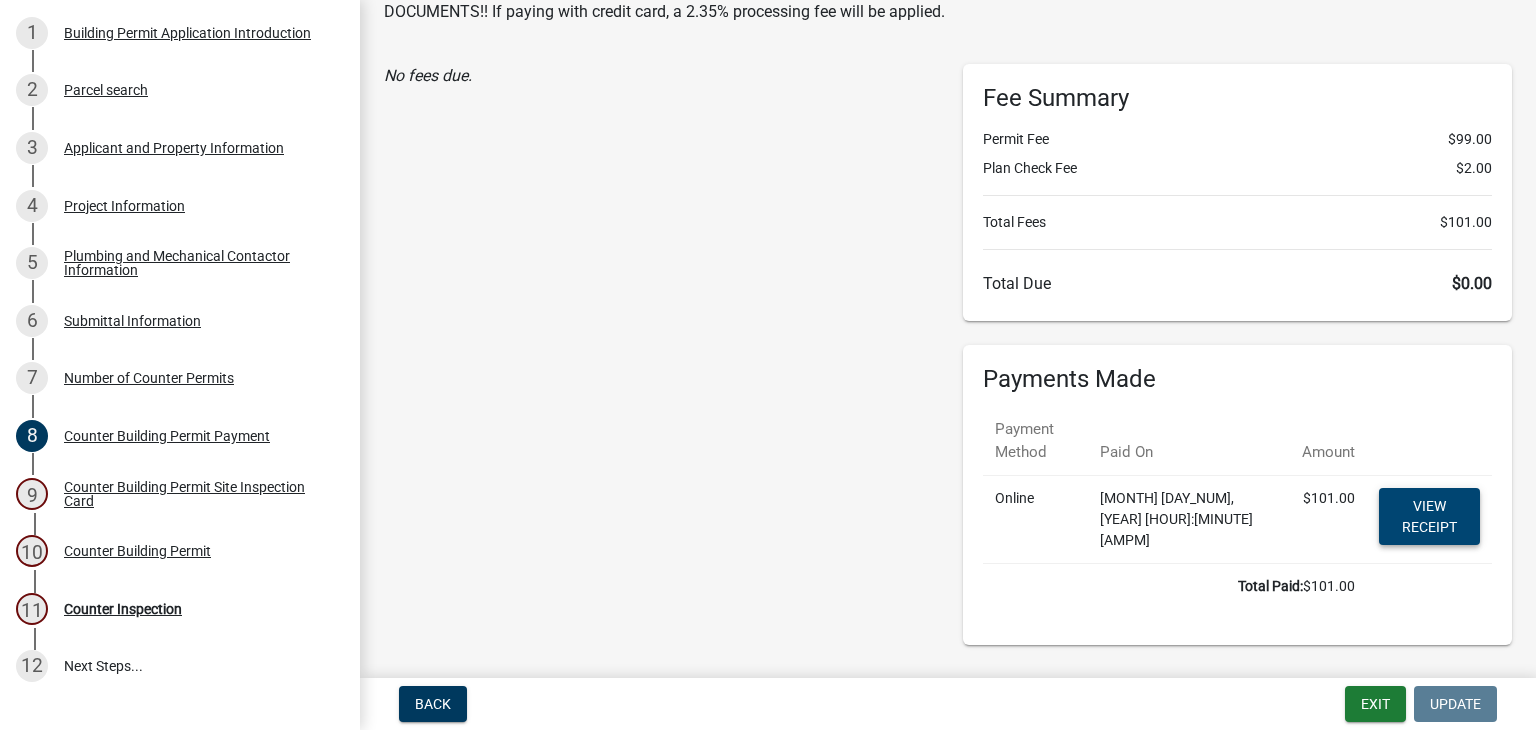 scroll, scrollTop: 56, scrollLeft: 0, axis: vertical 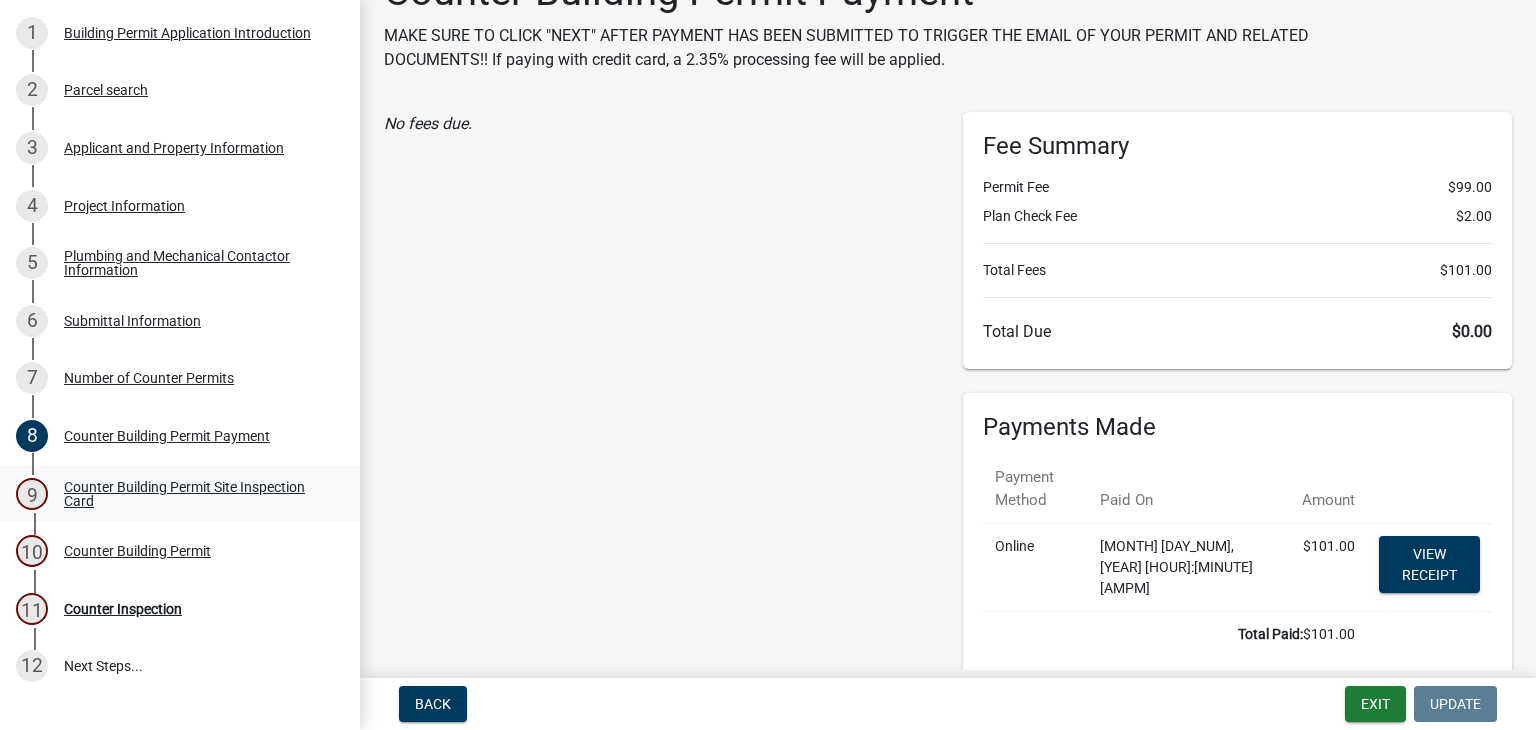 click on "Counter Building Permit Site Inspection Card" at bounding box center [196, 494] 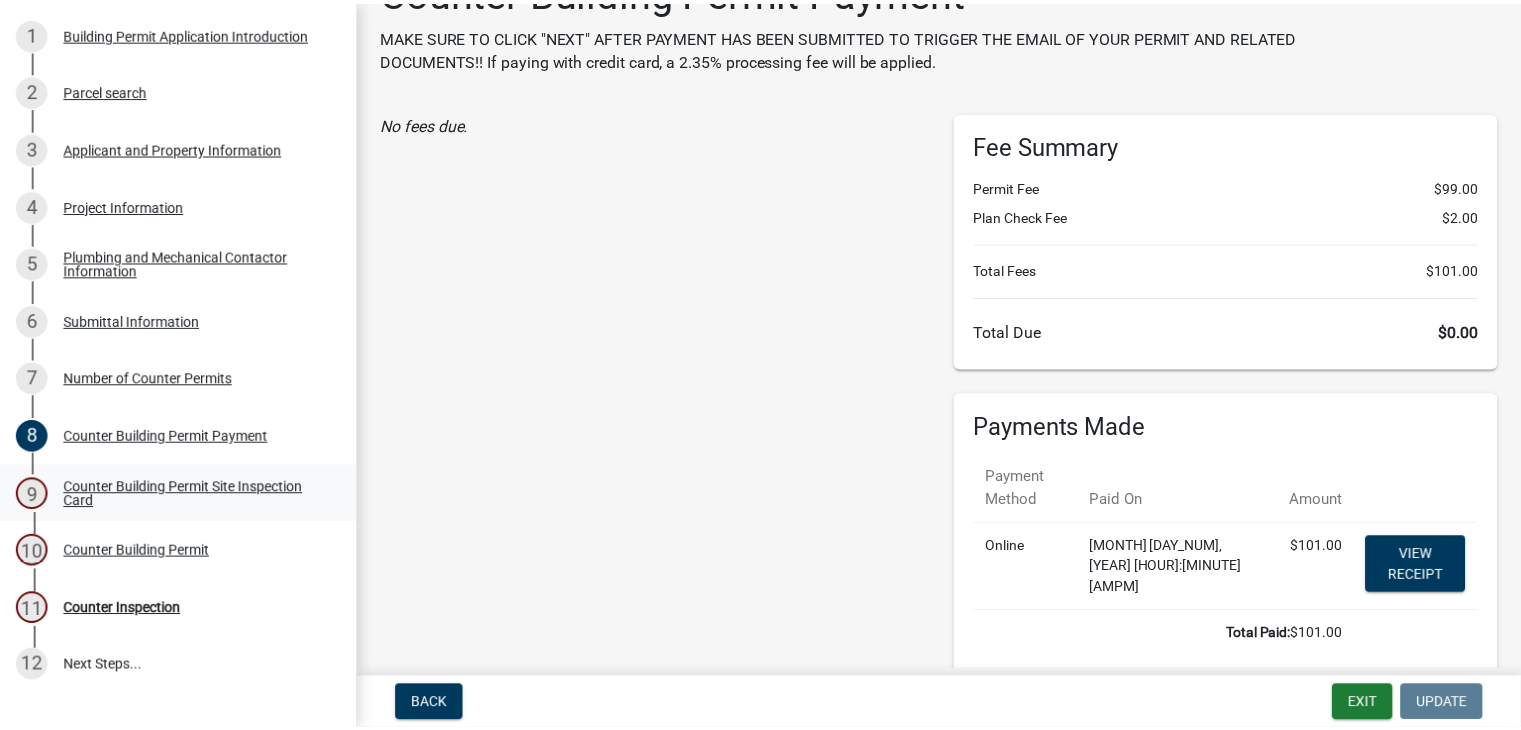 scroll, scrollTop: 0, scrollLeft: 0, axis: both 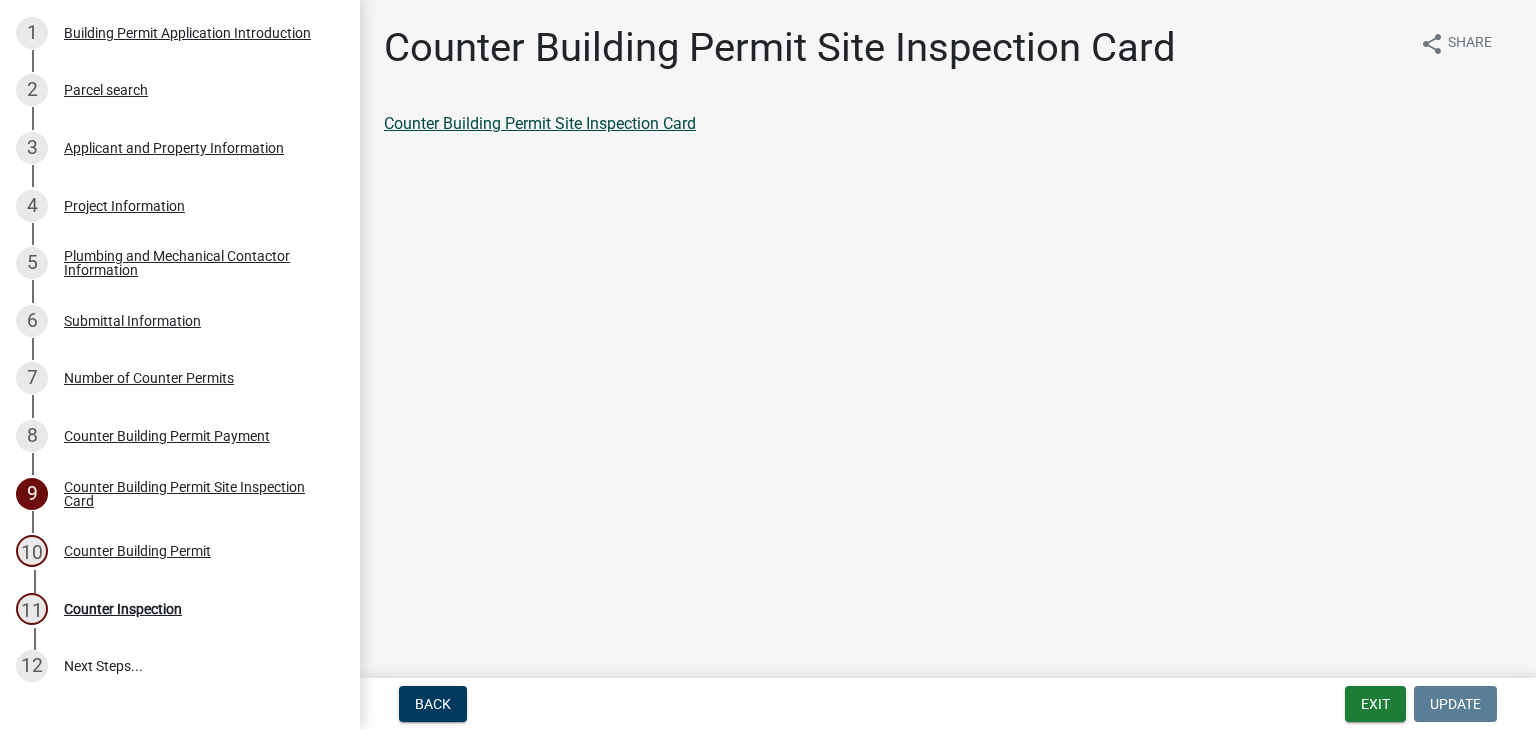click on "Counter Building Permit Site Inspection Card" 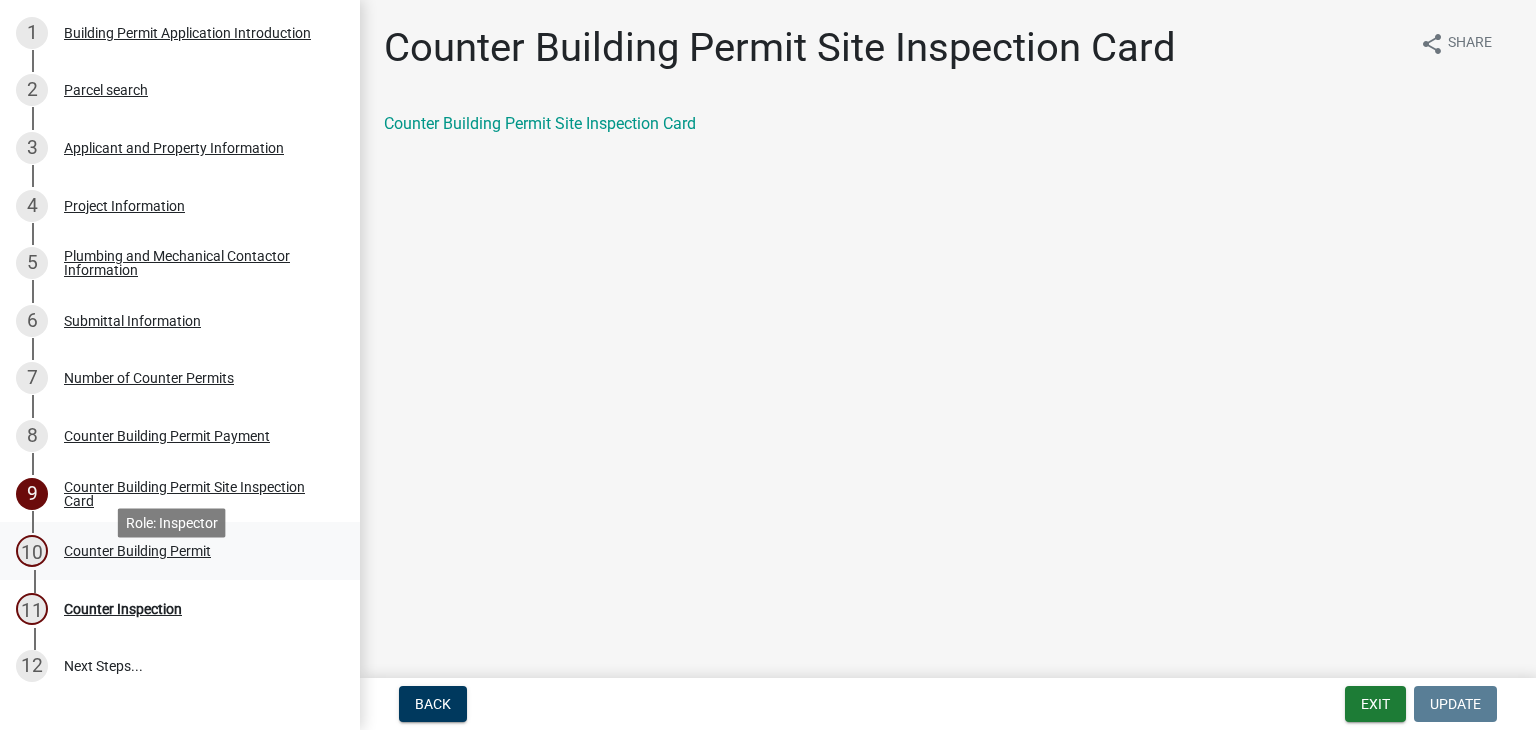 click on "Counter Building Permit" at bounding box center [137, 551] 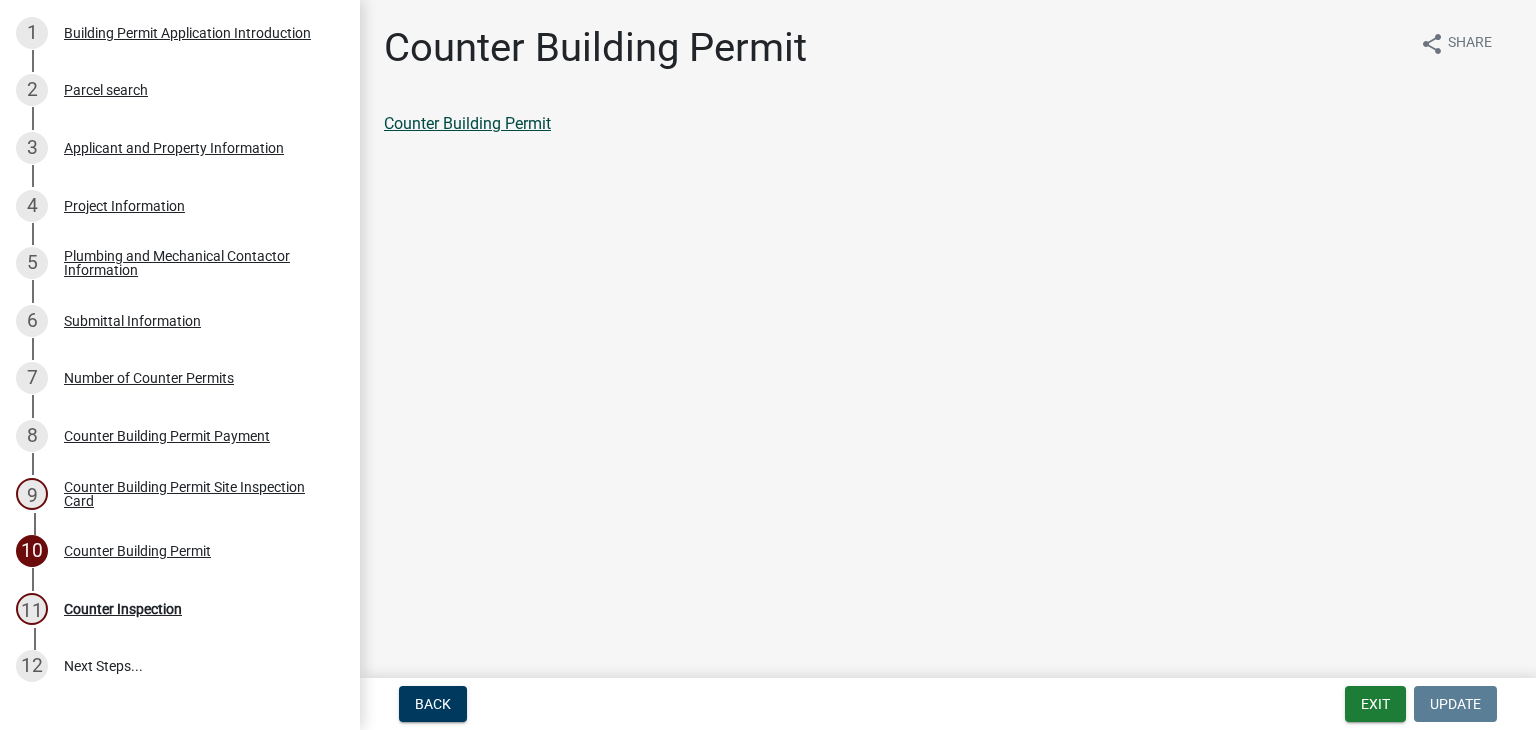 click on "Counter Building Permit" 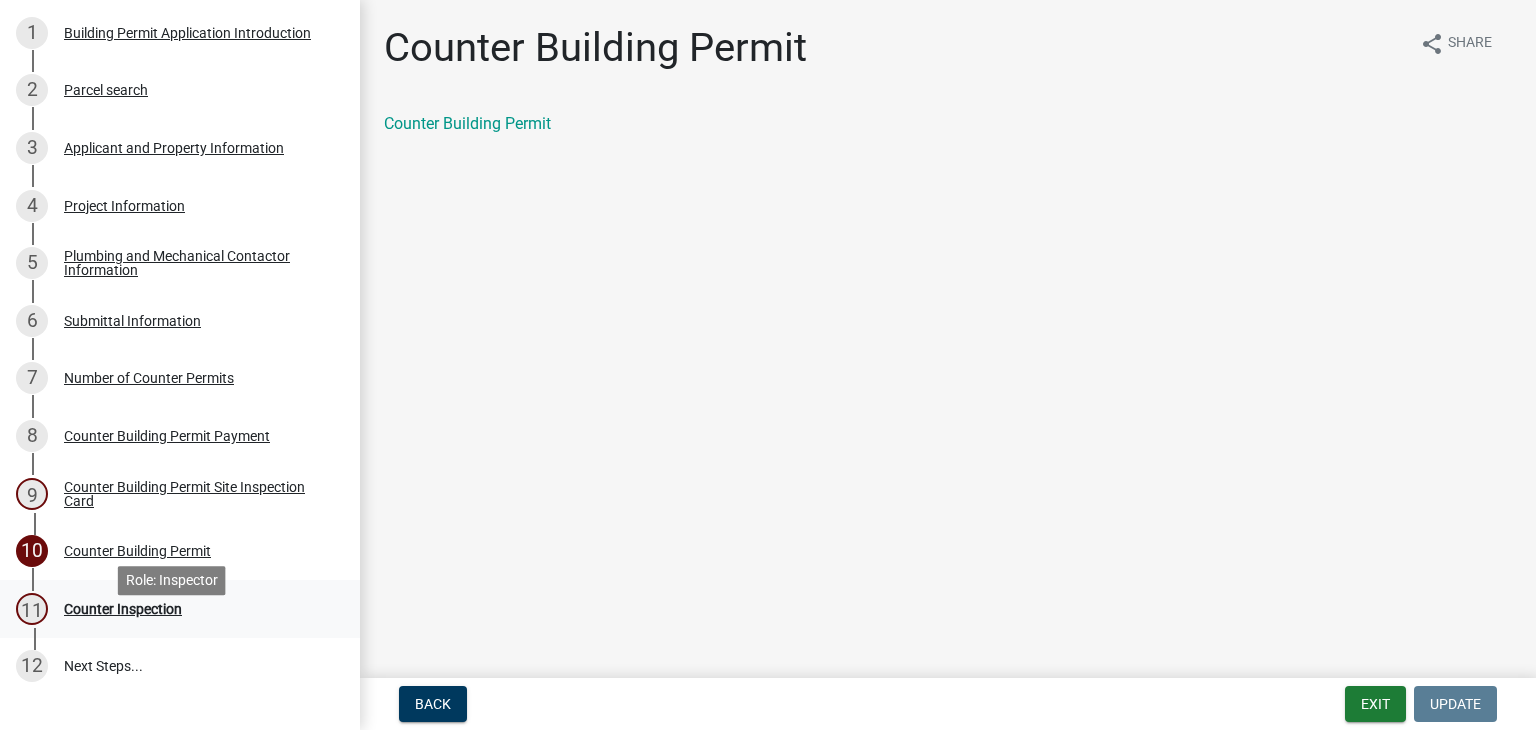 click on "Counter Inspection" at bounding box center [123, 609] 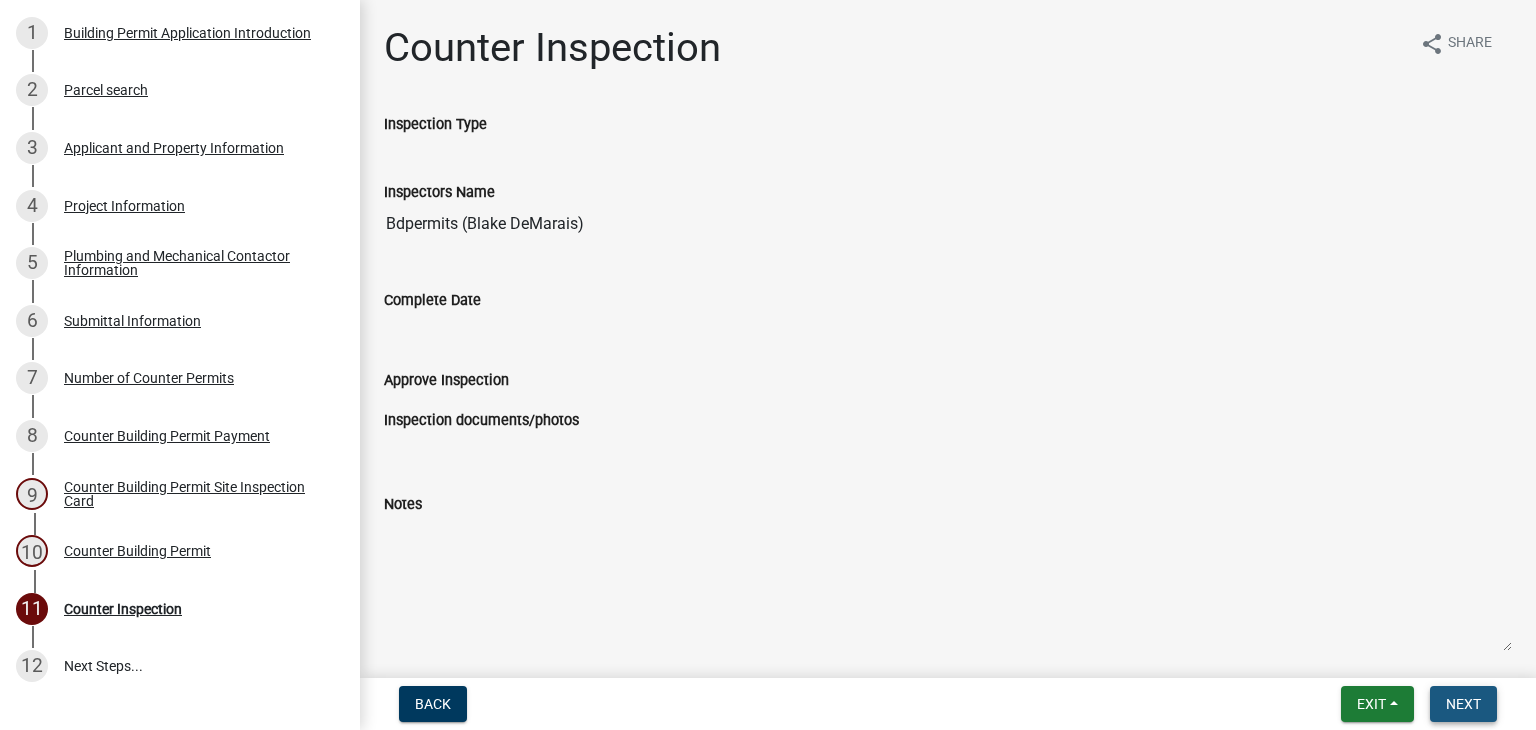 click on "Next" at bounding box center (1463, 704) 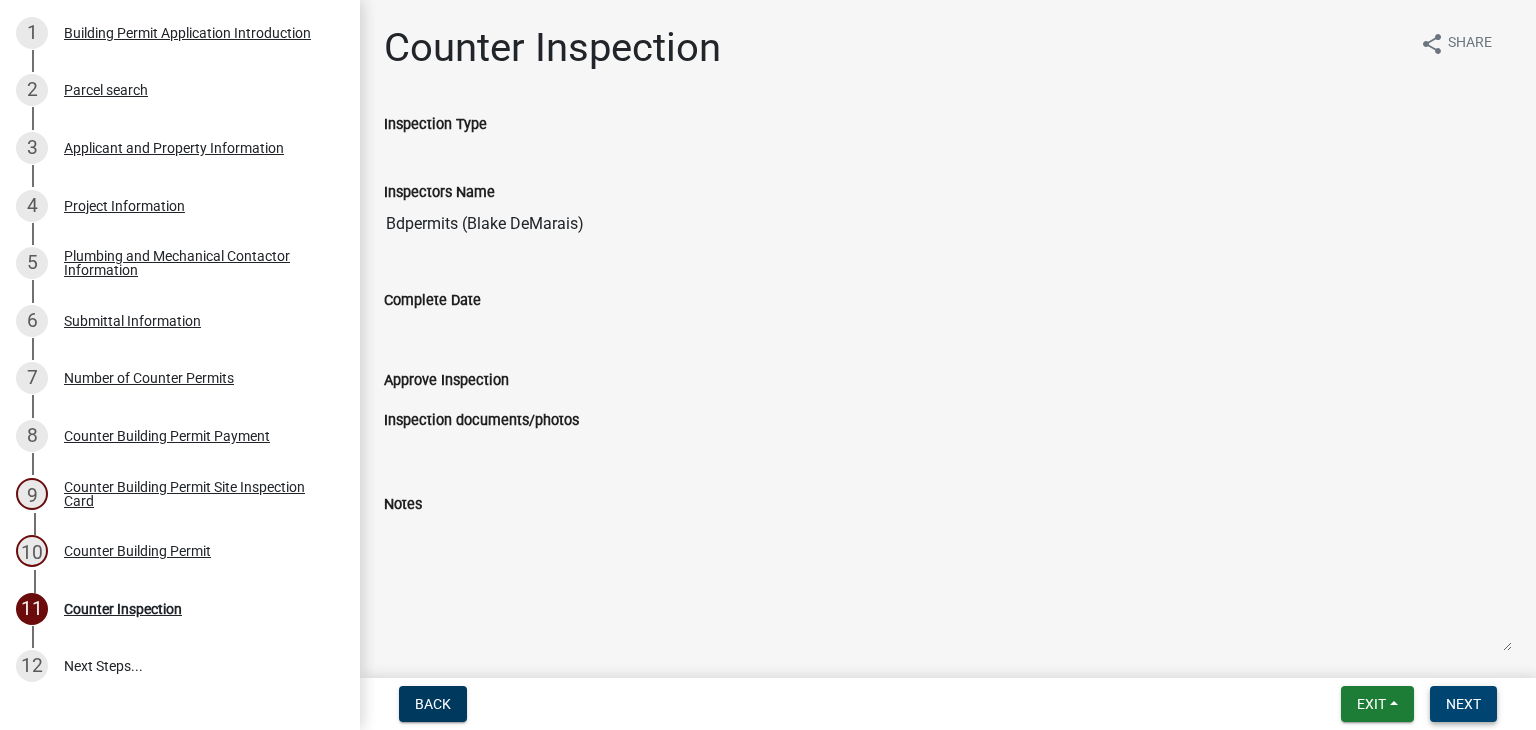 click on "Next" at bounding box center (1463, 704) 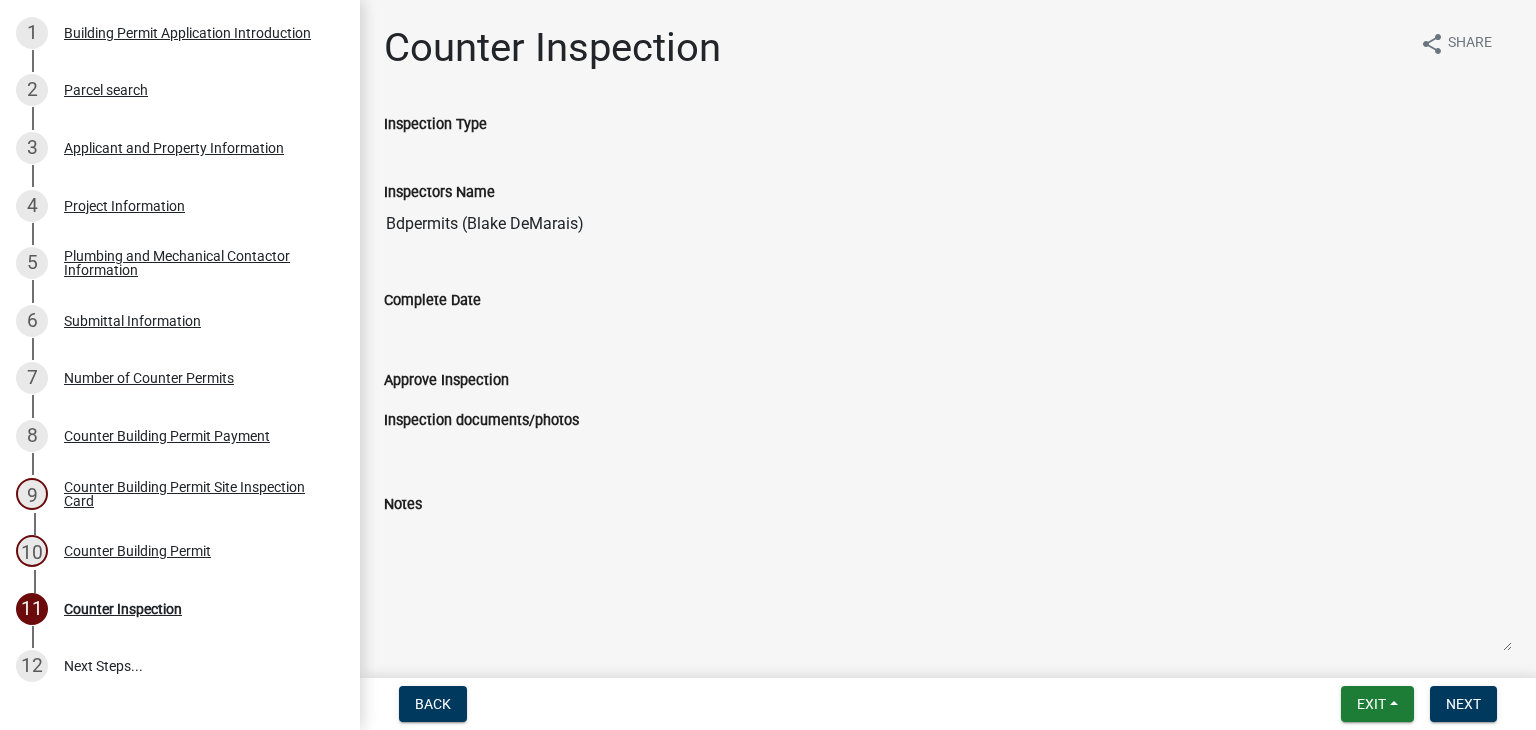 click on "Notes" at bounding box center (948, 584) 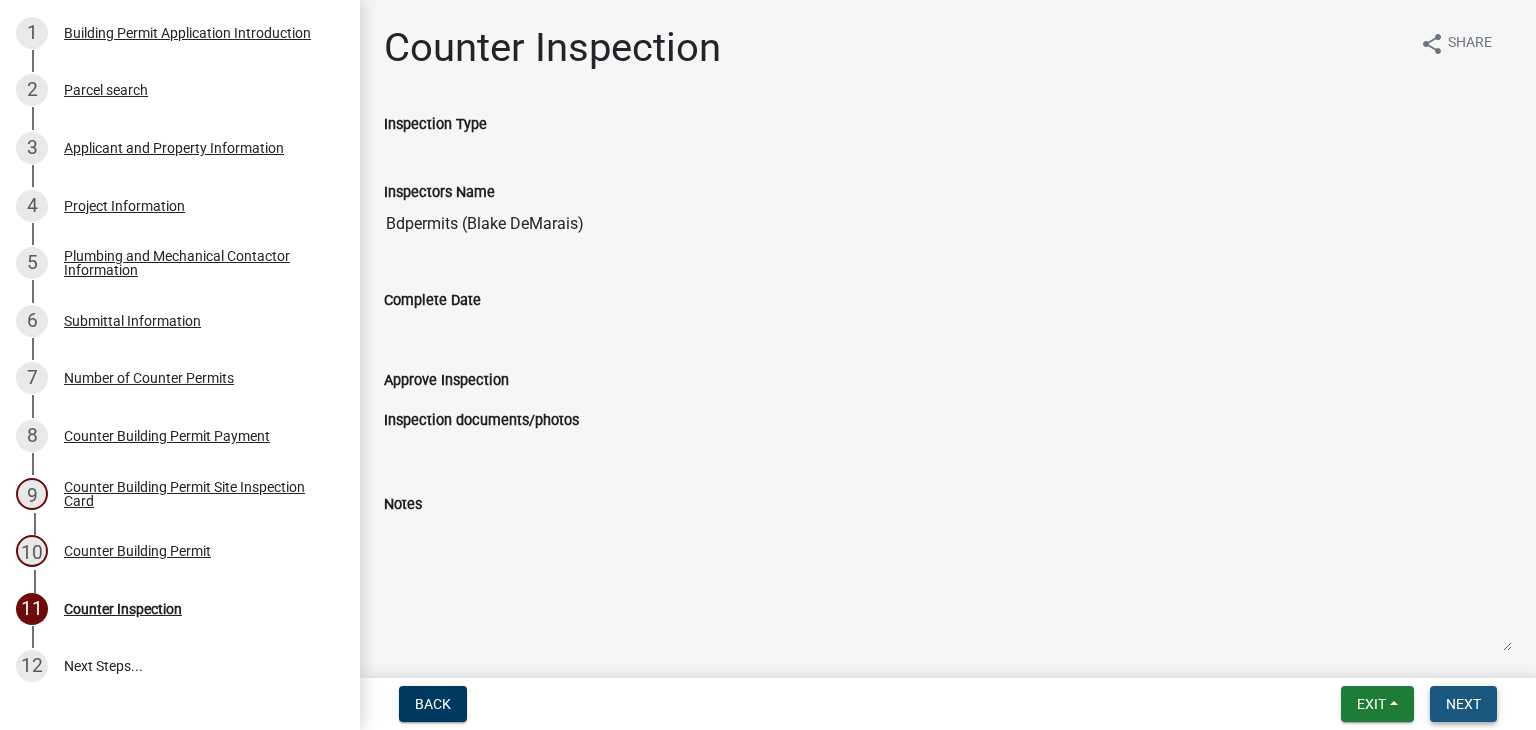 click on "Next" at bounding box center [1463, 704] 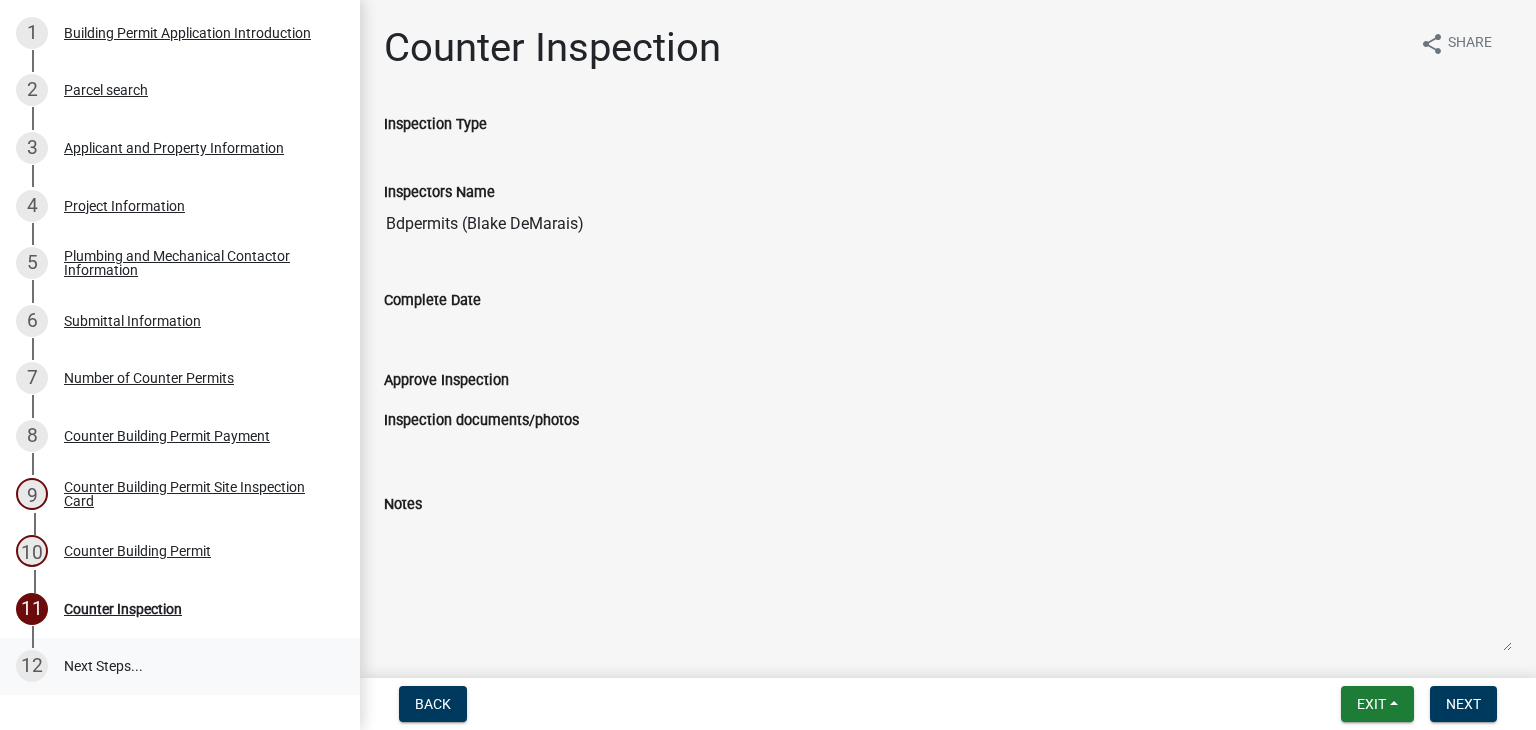 click on "12   Next Steps..." at bounding box center (180, 667) 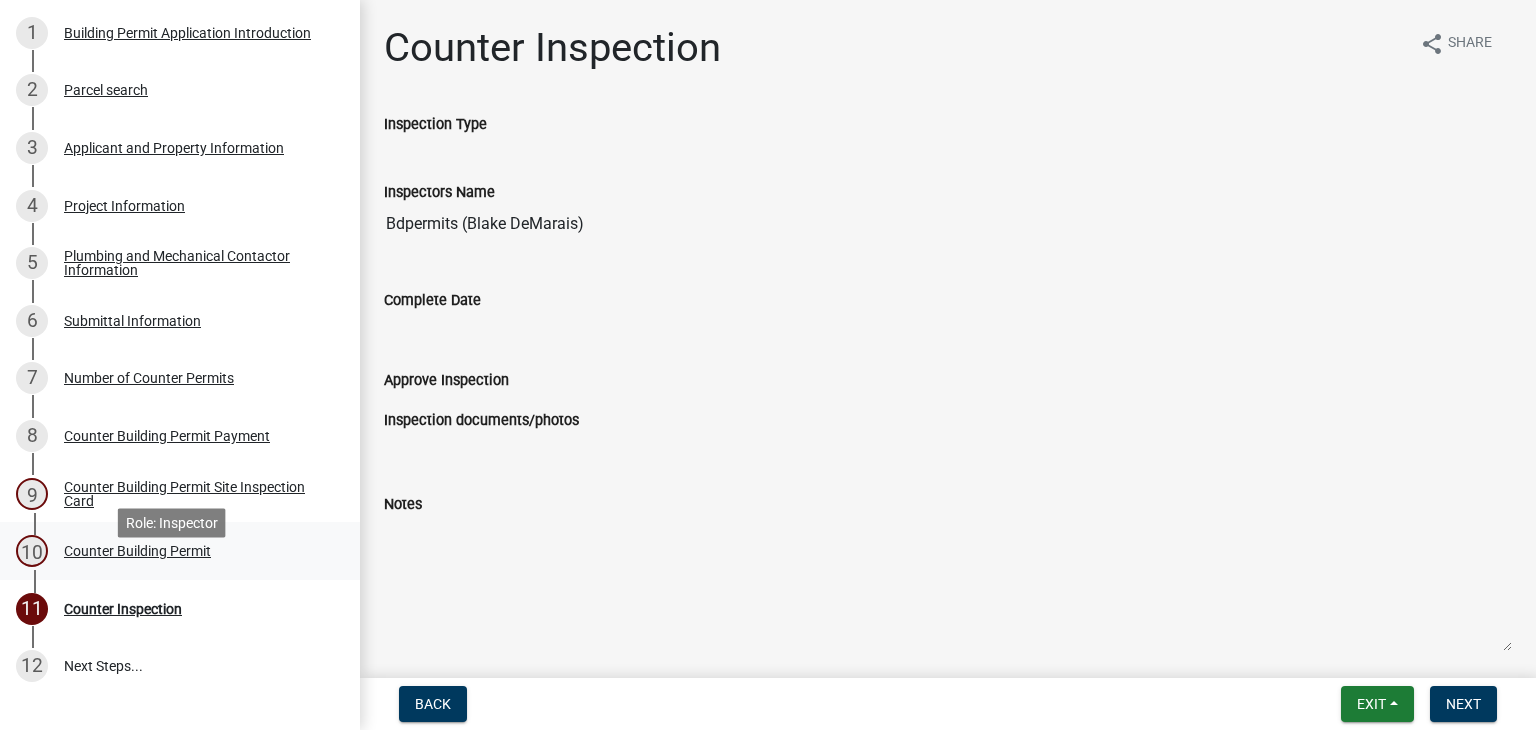 click on "Counter Building Permit" at bounding box center [137, 551] 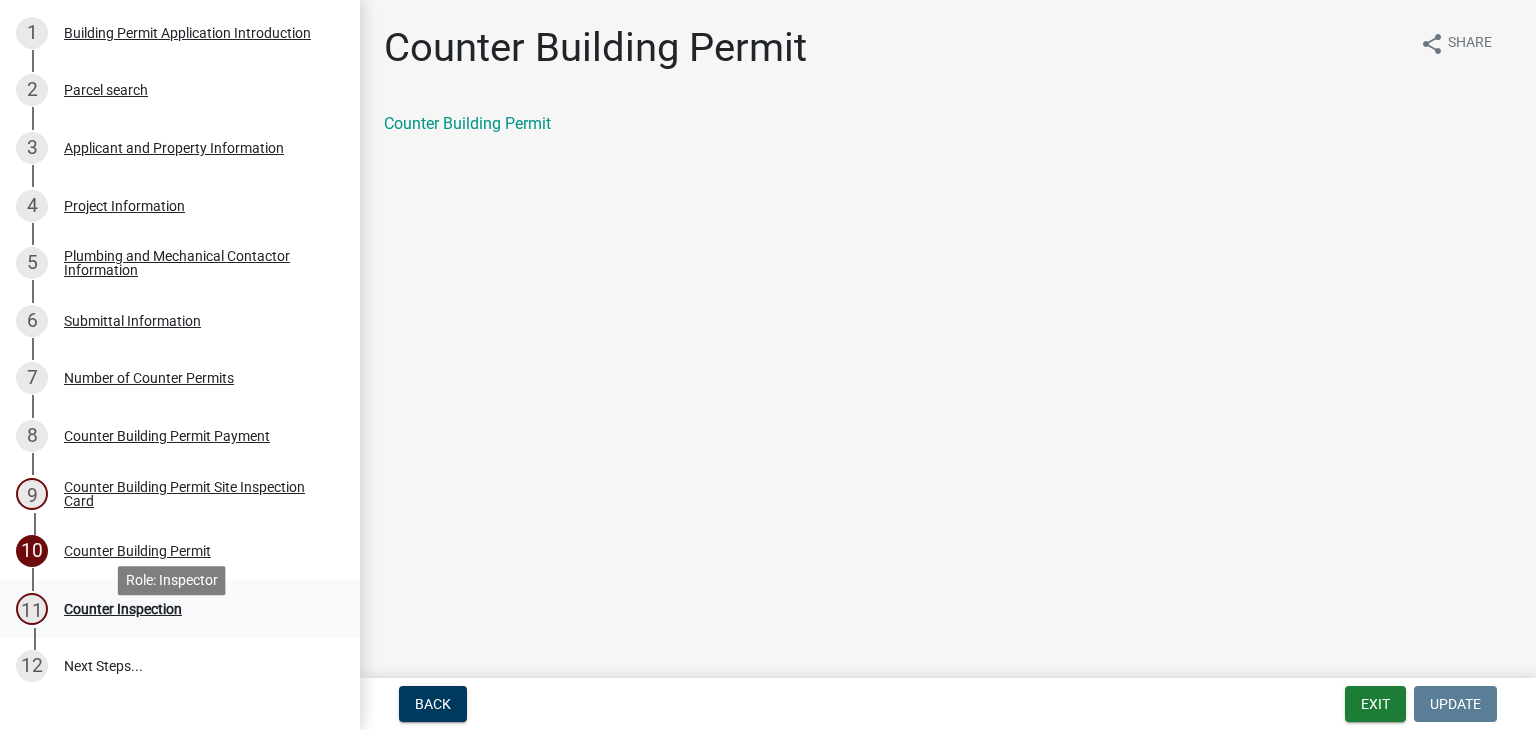 click on "Counter Inspection" at bounding box center (123, 609) 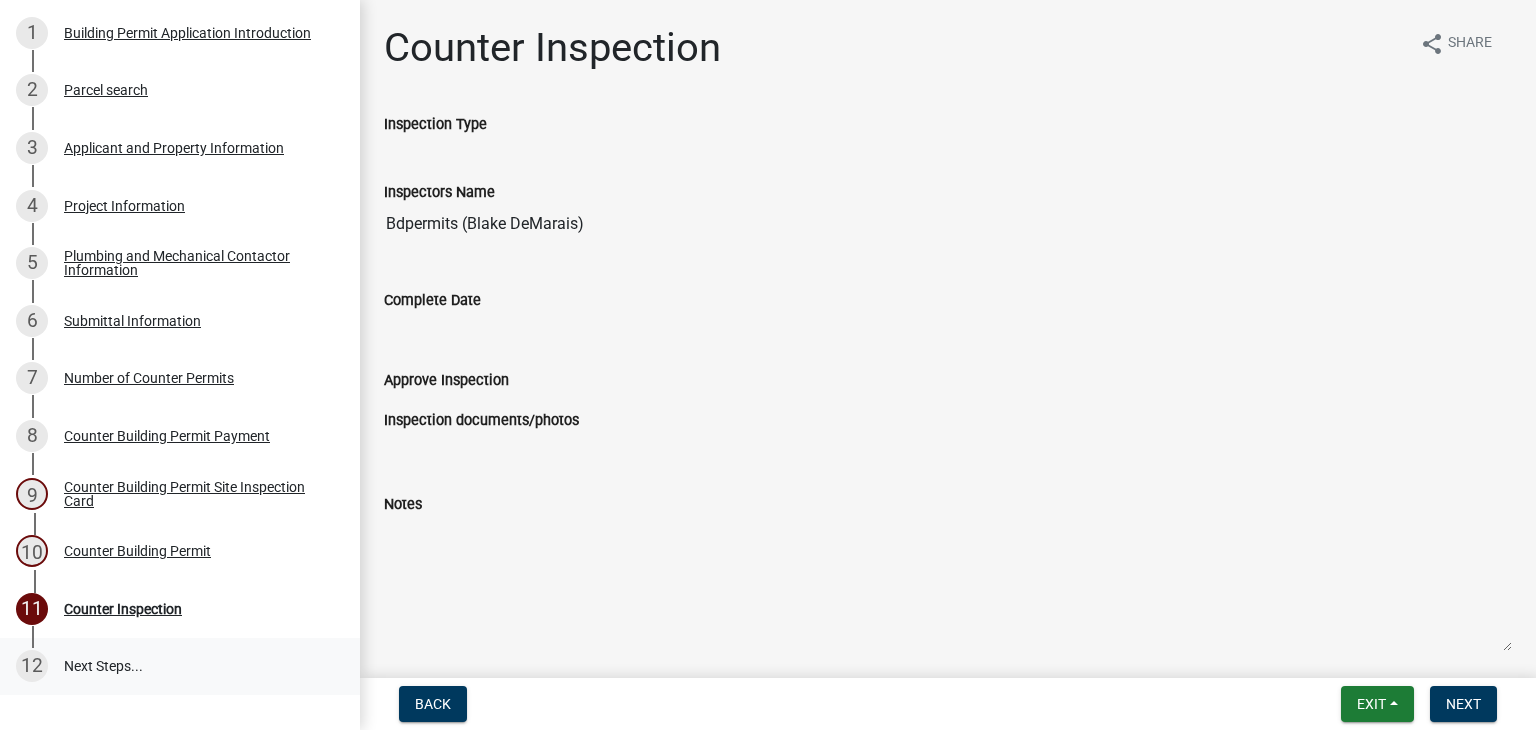 click on "12   Next Steps..." at bounding box center (180, 667) 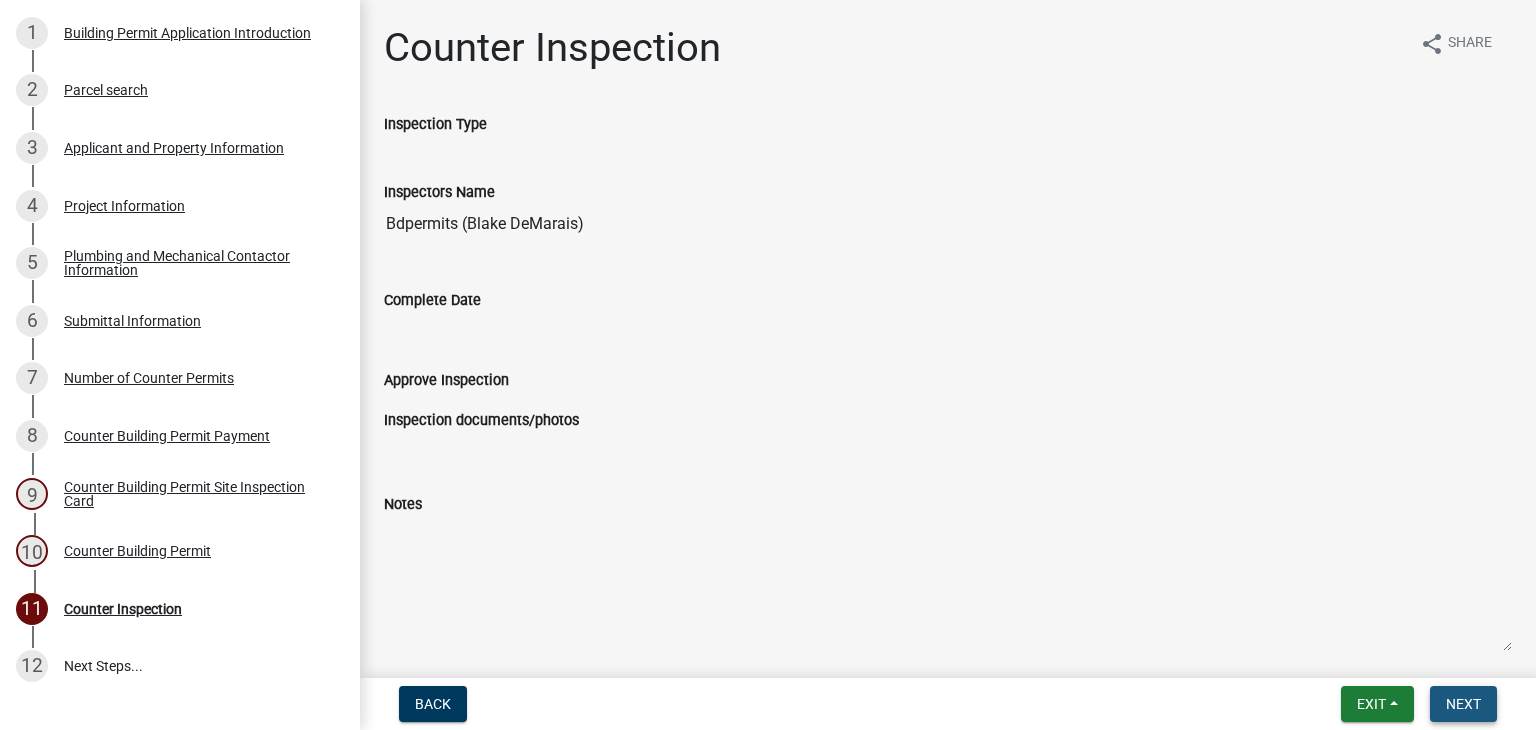 click on "Next" at bounding box center [1463, 704] 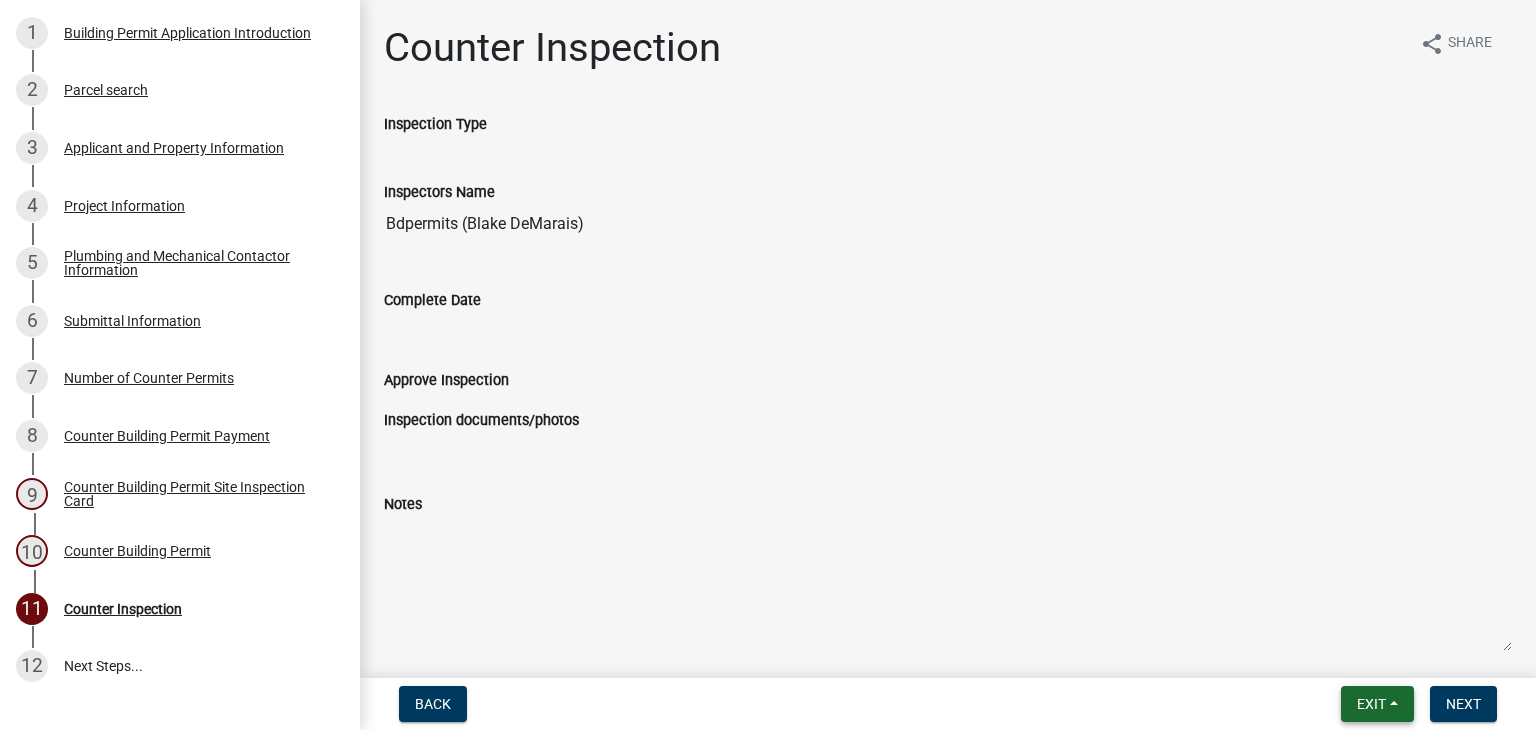 click on "Exit" at bounding box center [1371, 704] 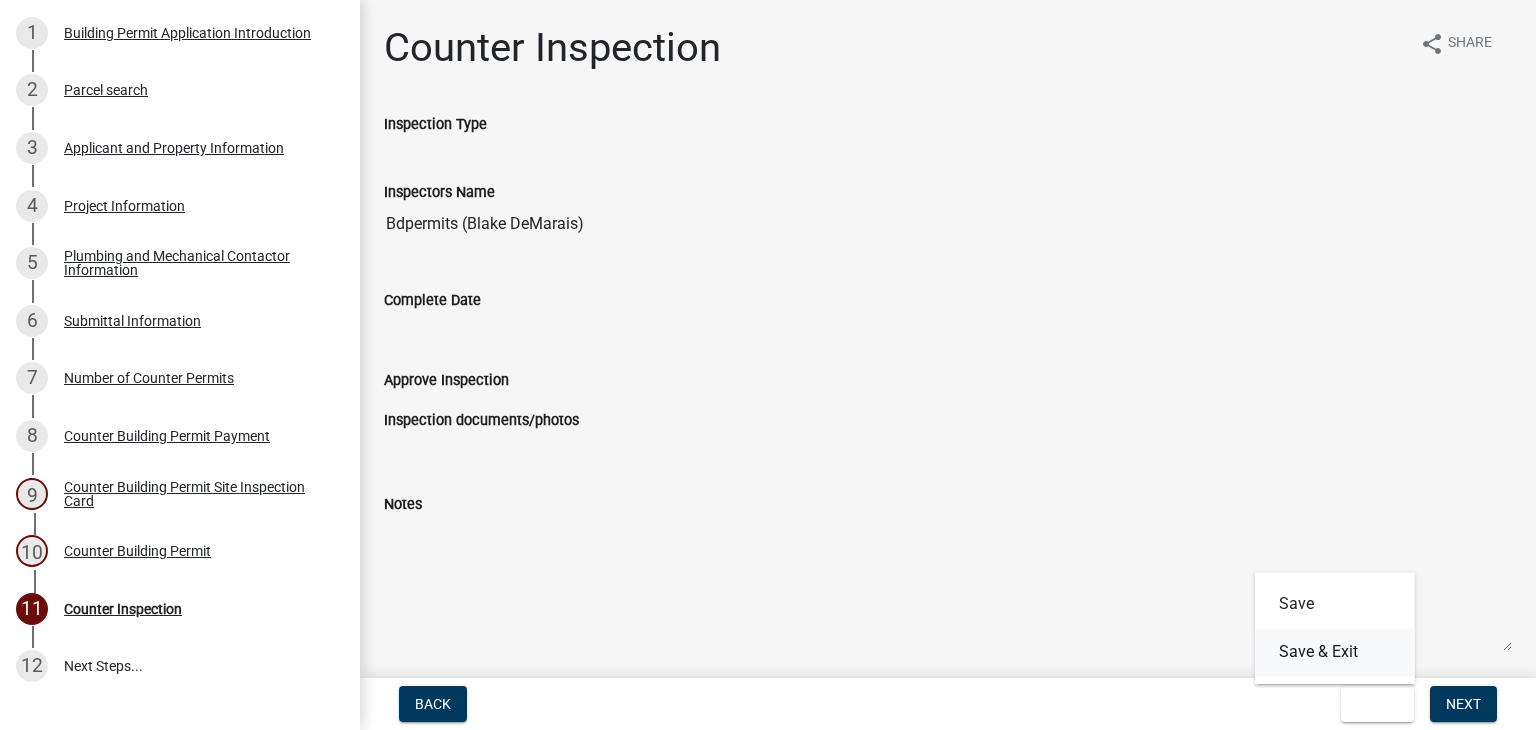 click on "Save & Exit" at bounding box center (1335, 652) 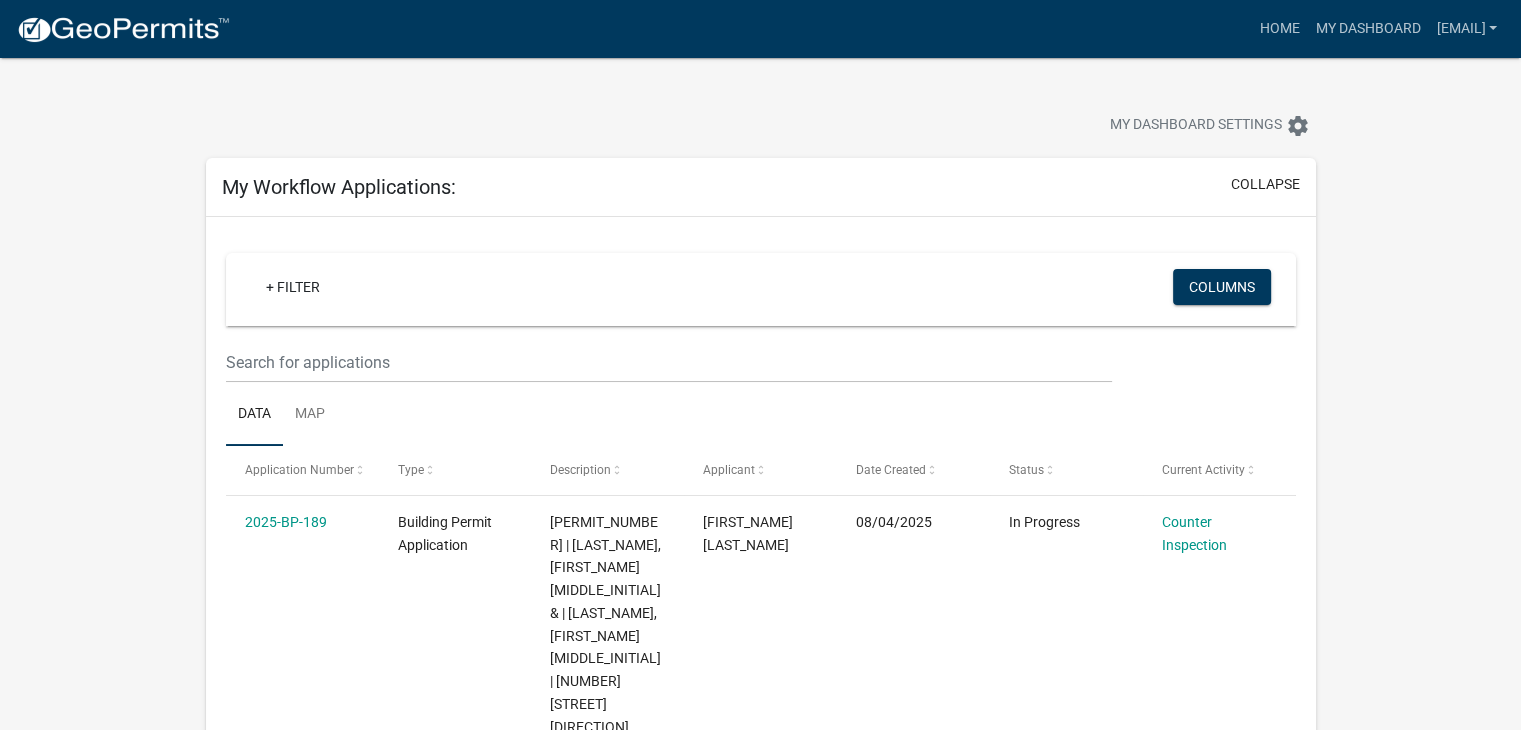 click on "My Dashboard Settings  settings" 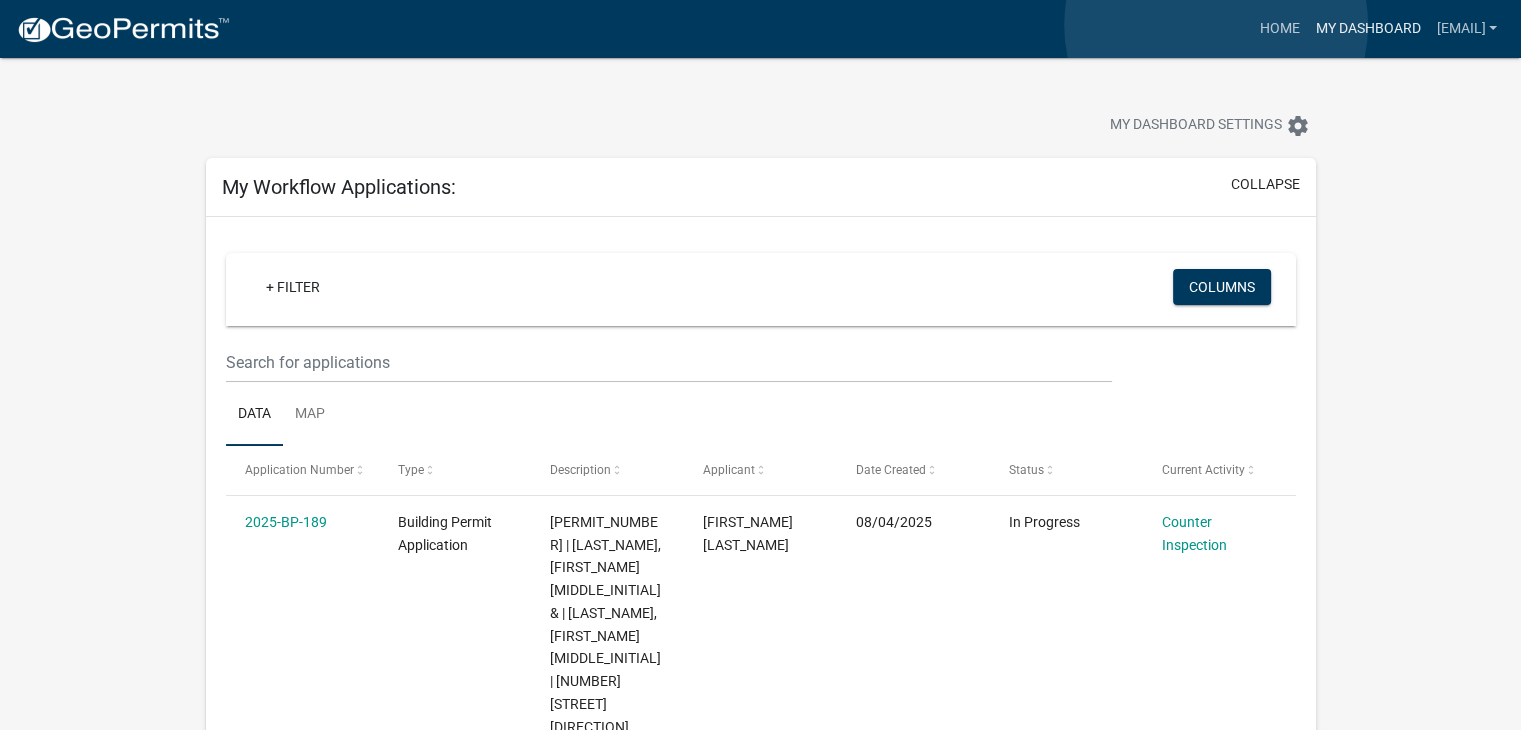 click on "My Dashboard" at bounding box center [1367, 29] 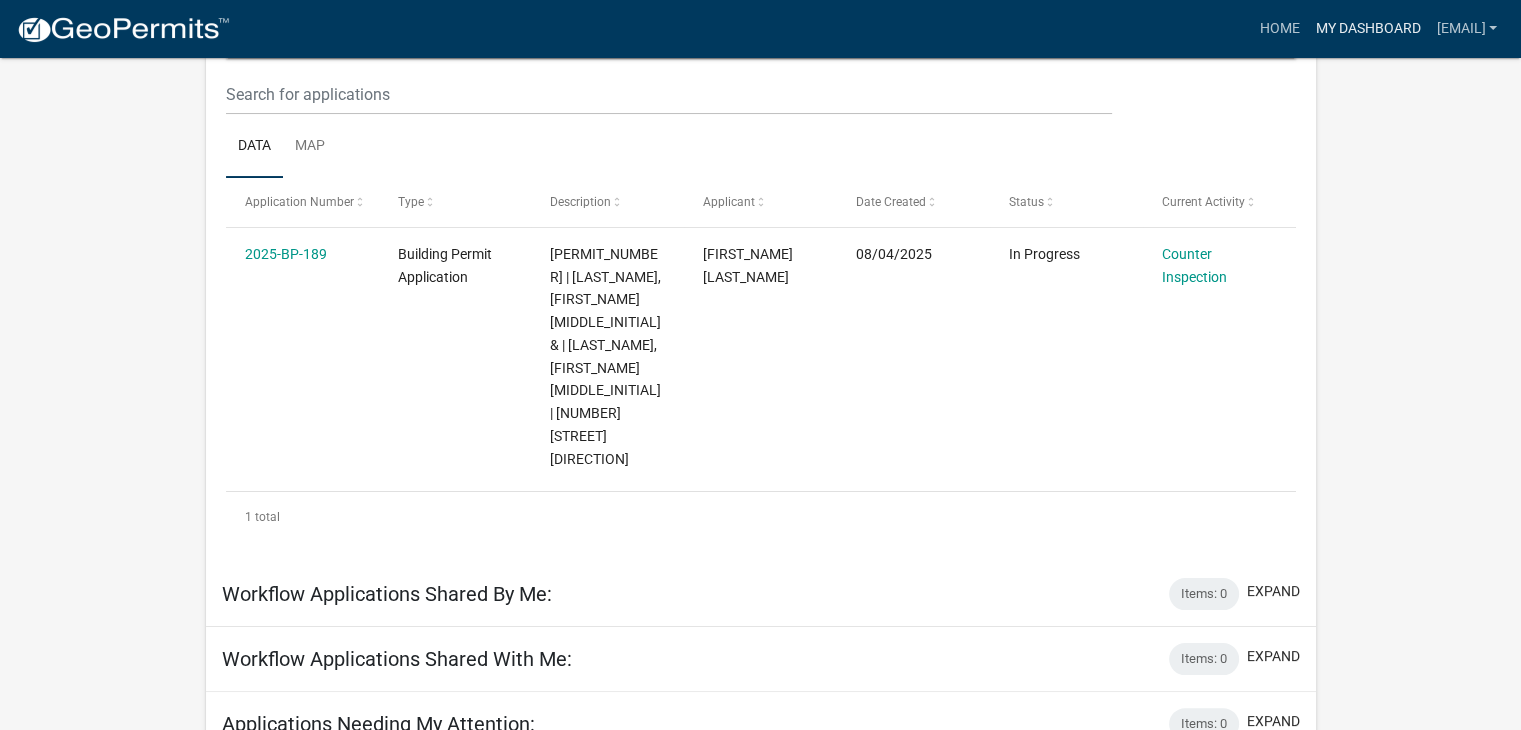 scroll, scrollTop: 0, scrollLeft: 0, axis: both 